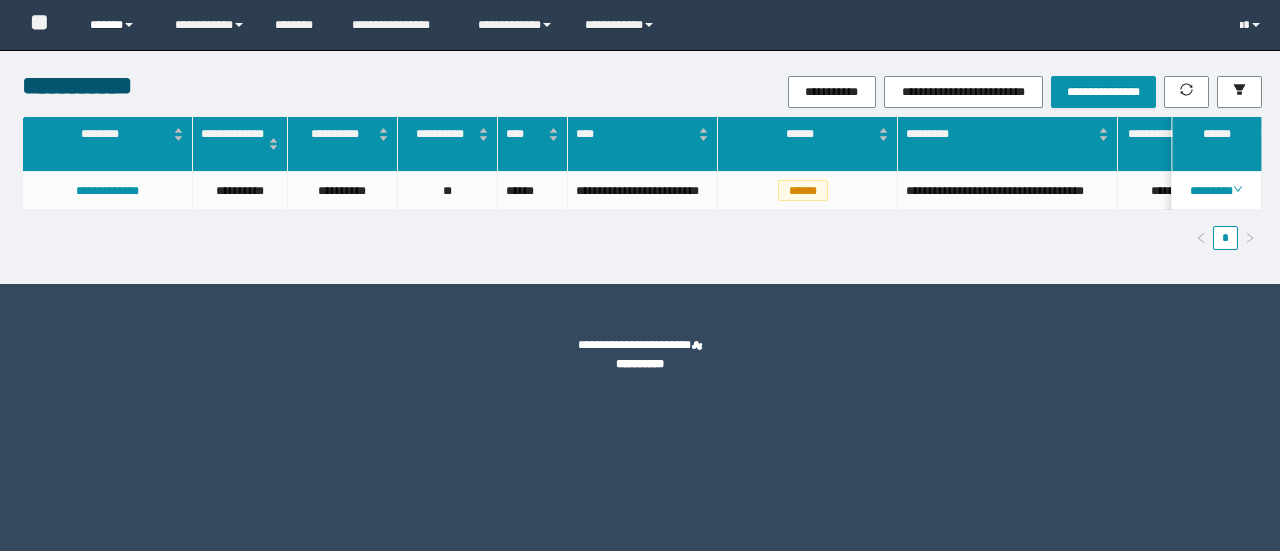 scroll, scrollTop: 0, scrollLeft: 0, axis: both 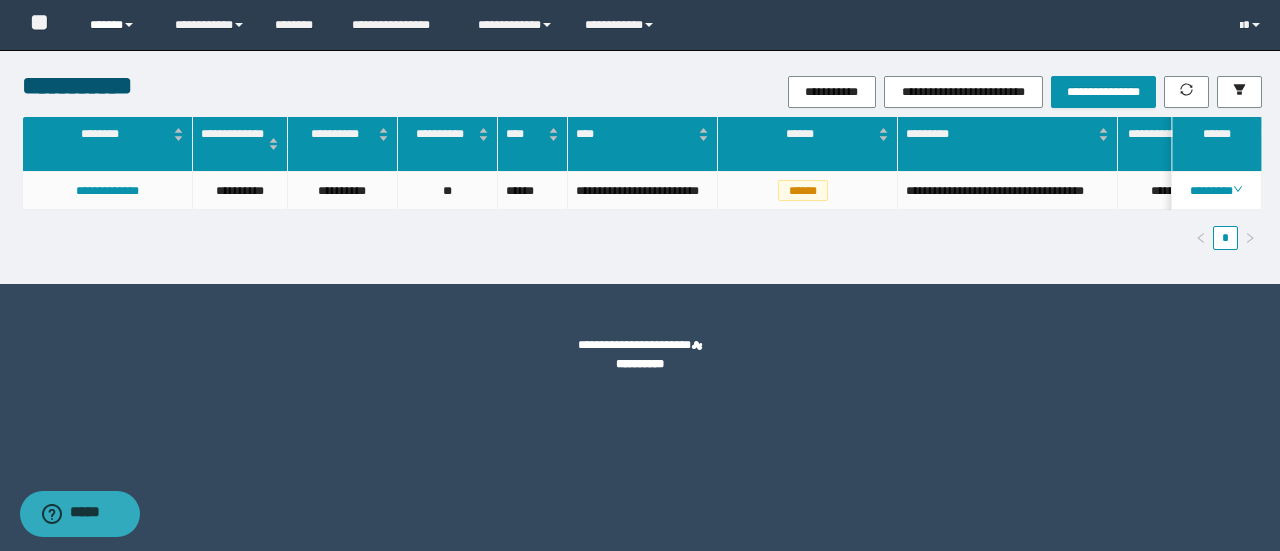 click on "******" at bounding box center (117, 25) 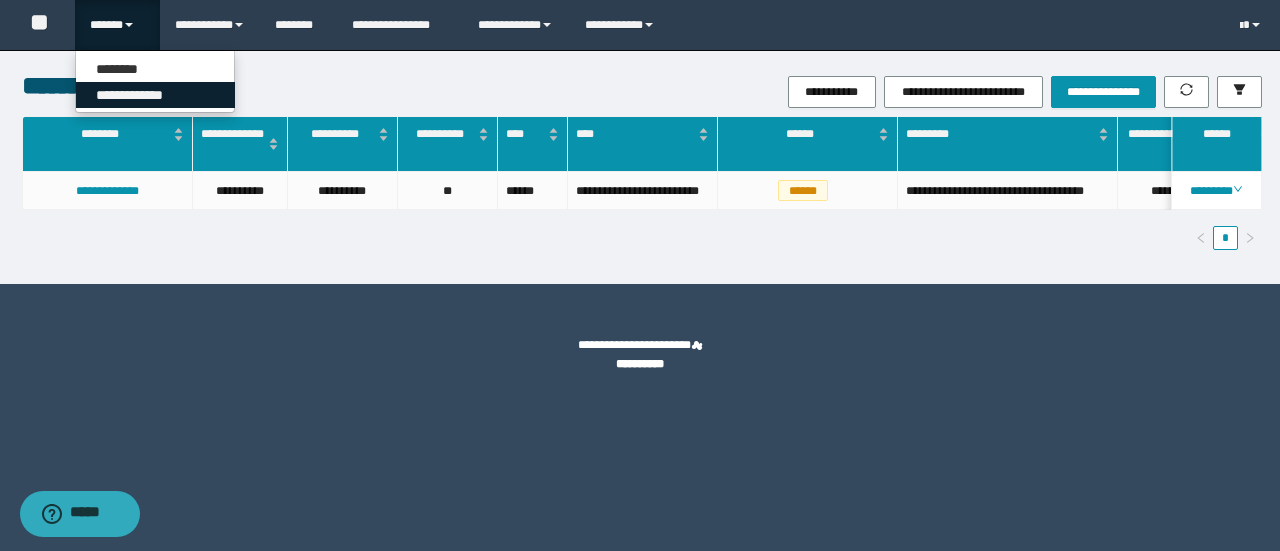click on "**********" at bounding box center [155, 95] 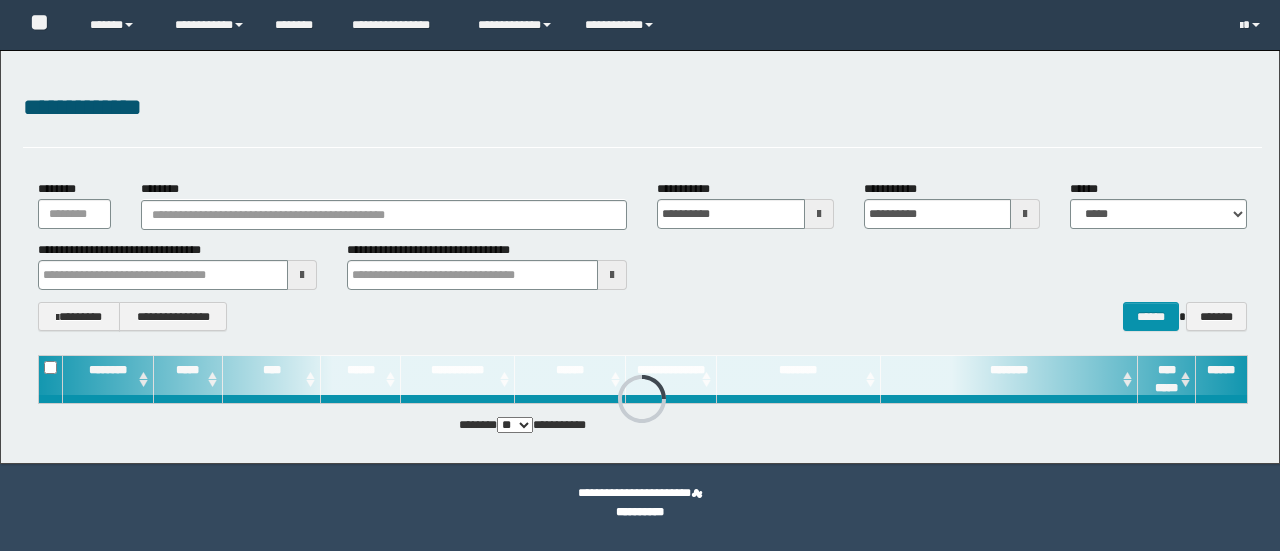 scroll, scrollTop: 0, scrollLeft: 0, axis: both 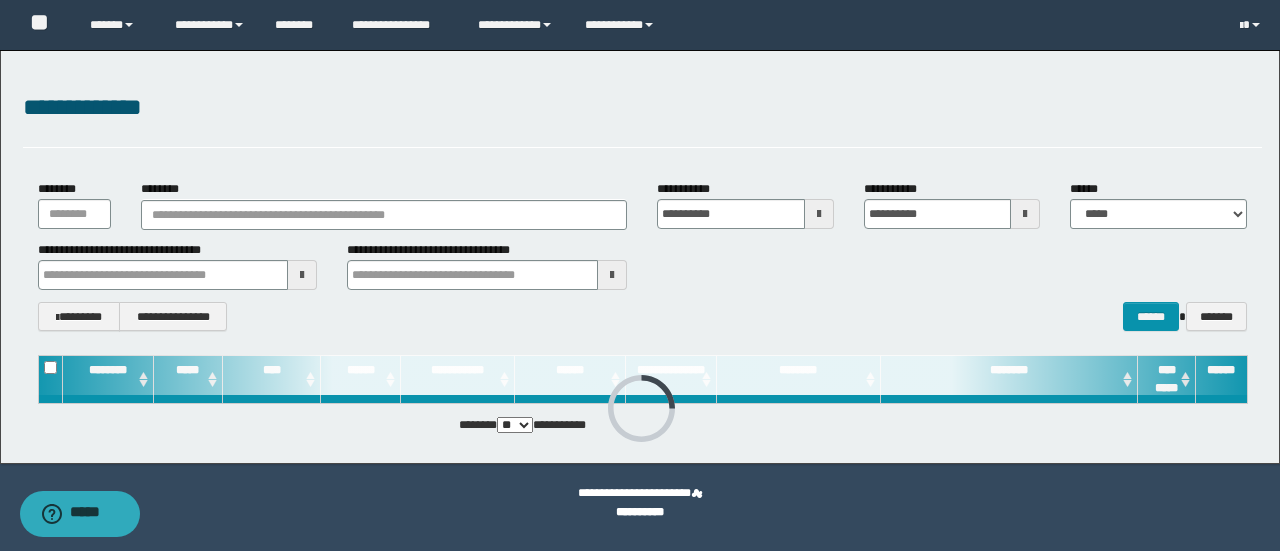 click on "********" at bounding box center (384, 204) 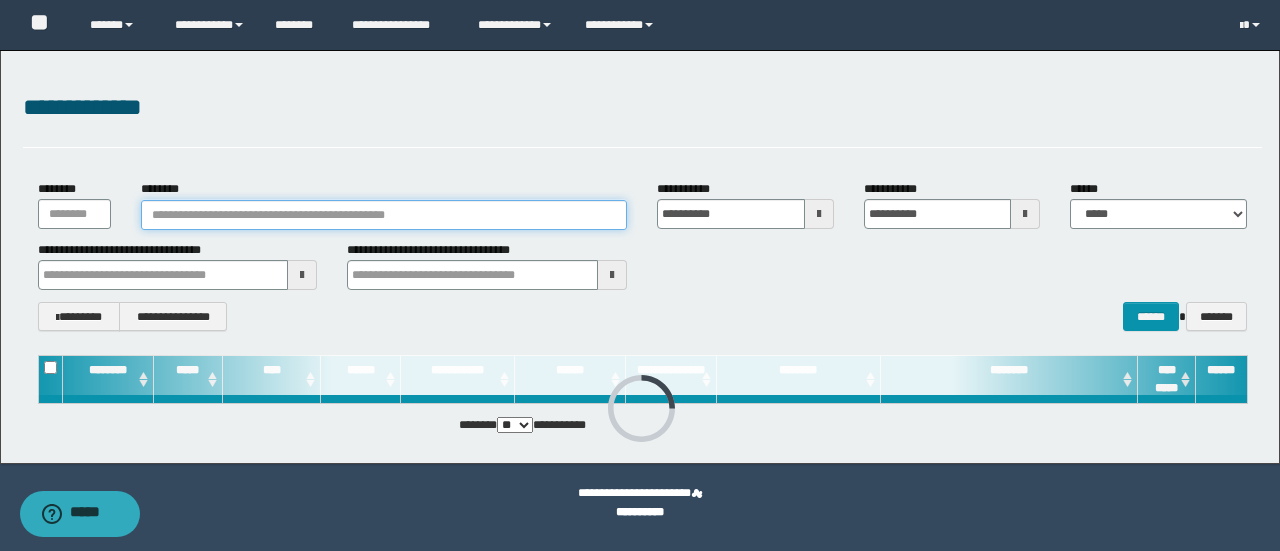 click on "********" at bounding box center [384, 215] 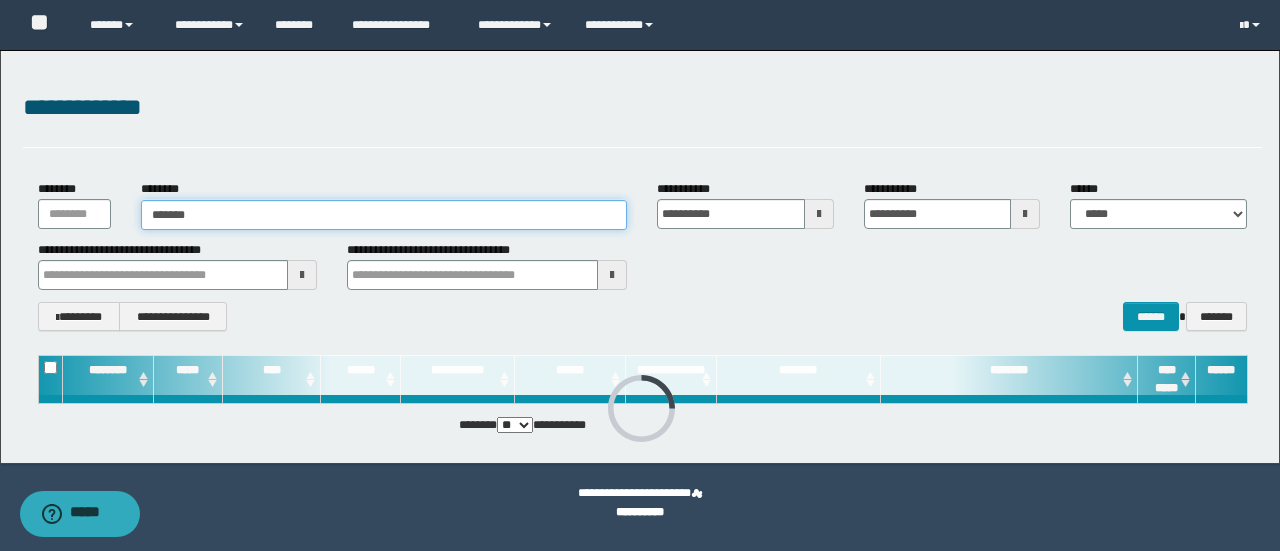 type on "*******" 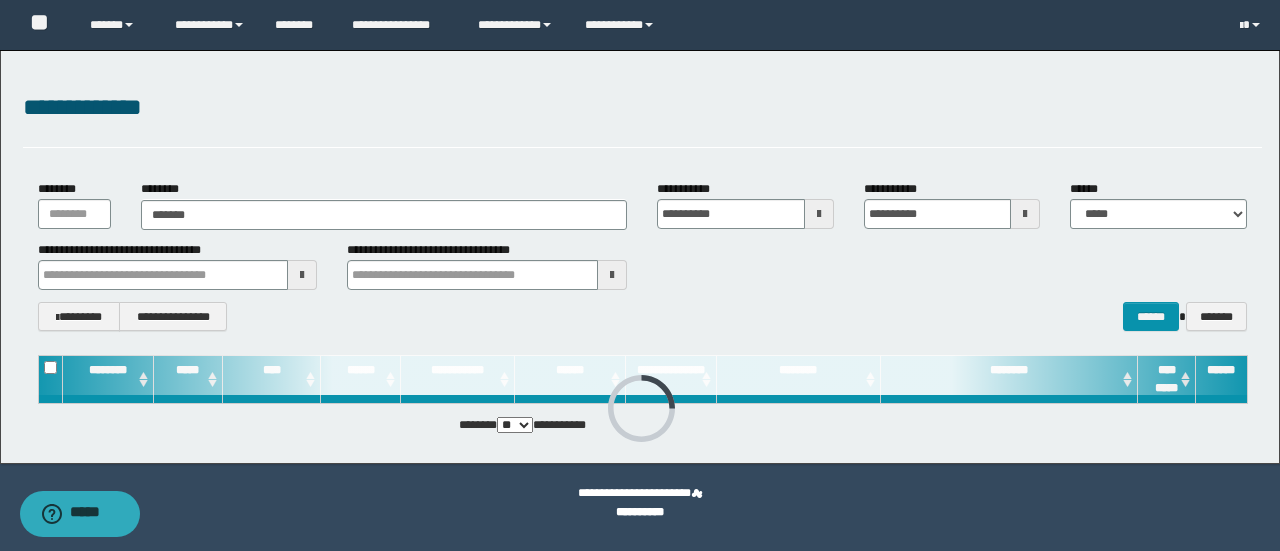 click on "**********" at bounding box center (487, 265) 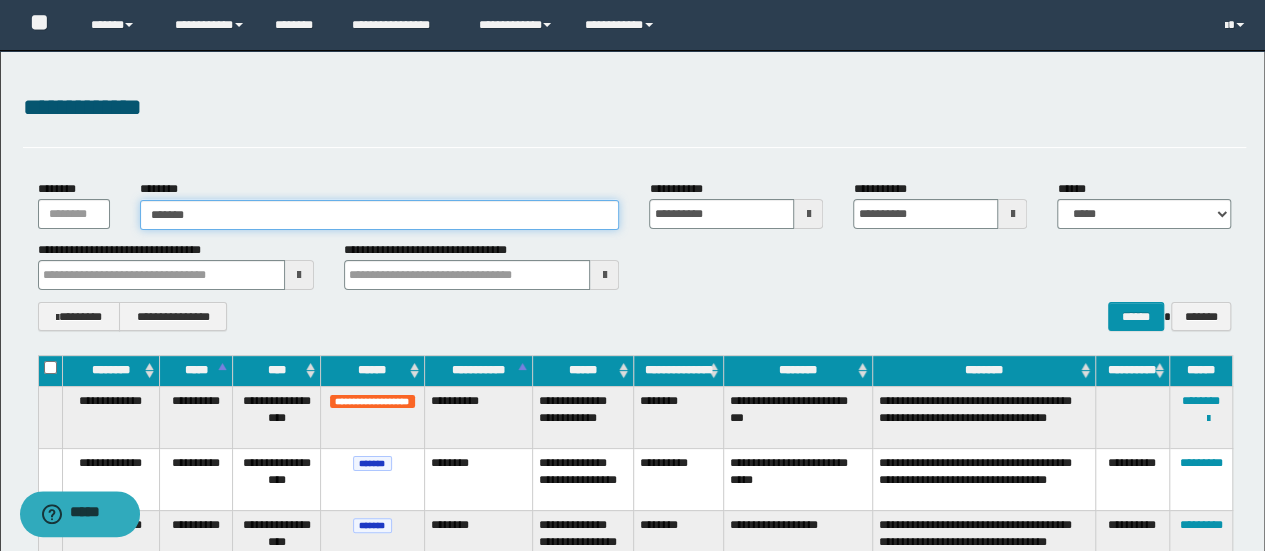 type on "*******" 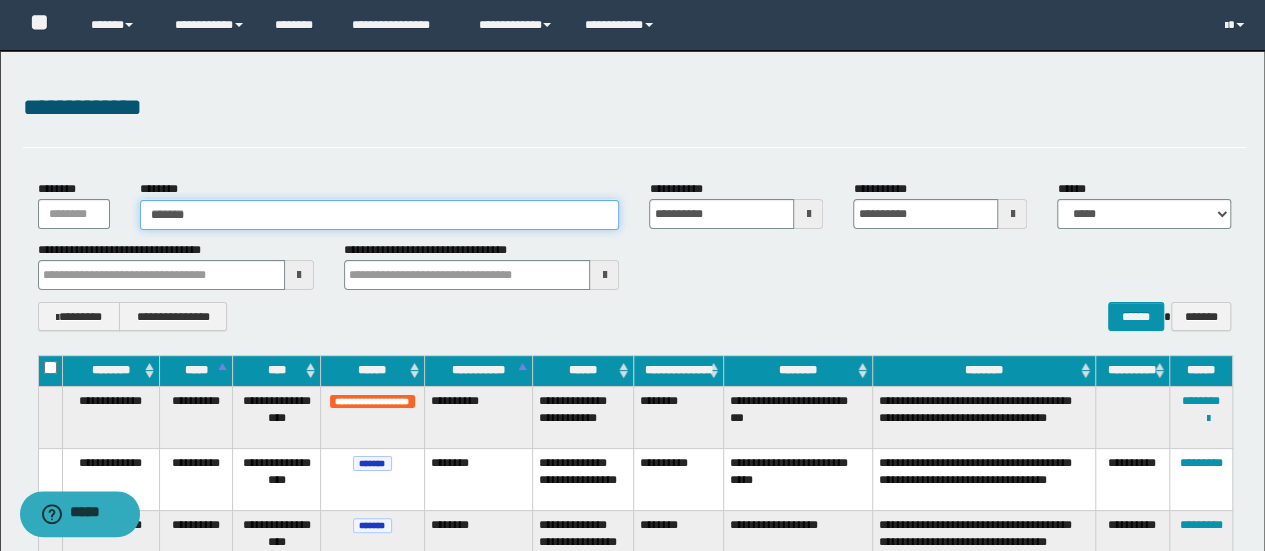 click on "*******" at bounding box center [380, 215] 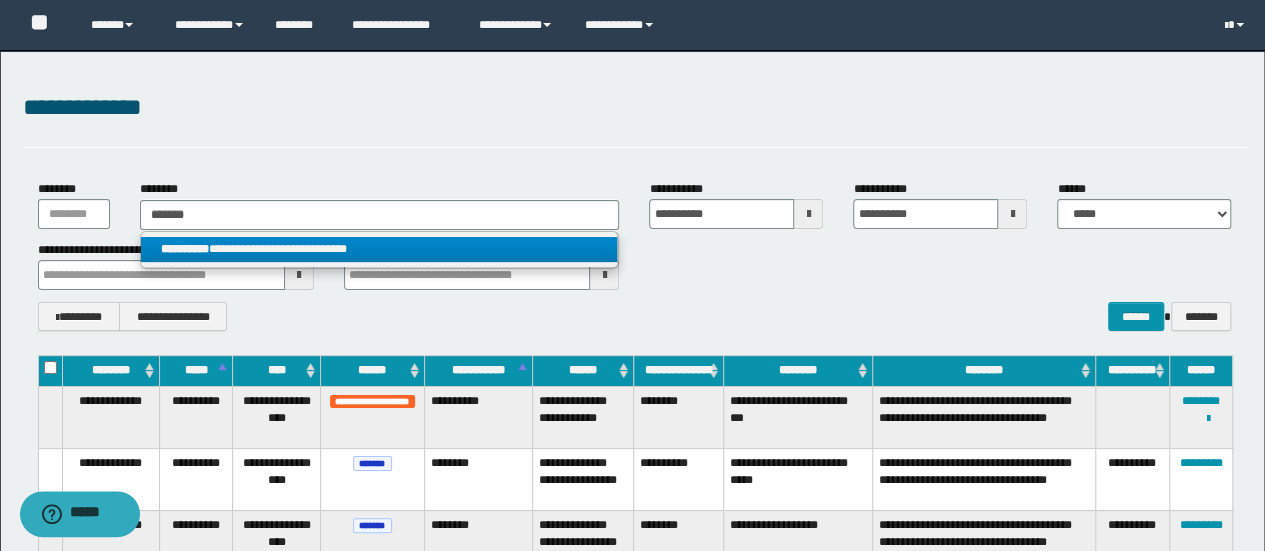 click on "**********" at bounding box center (379, 249) 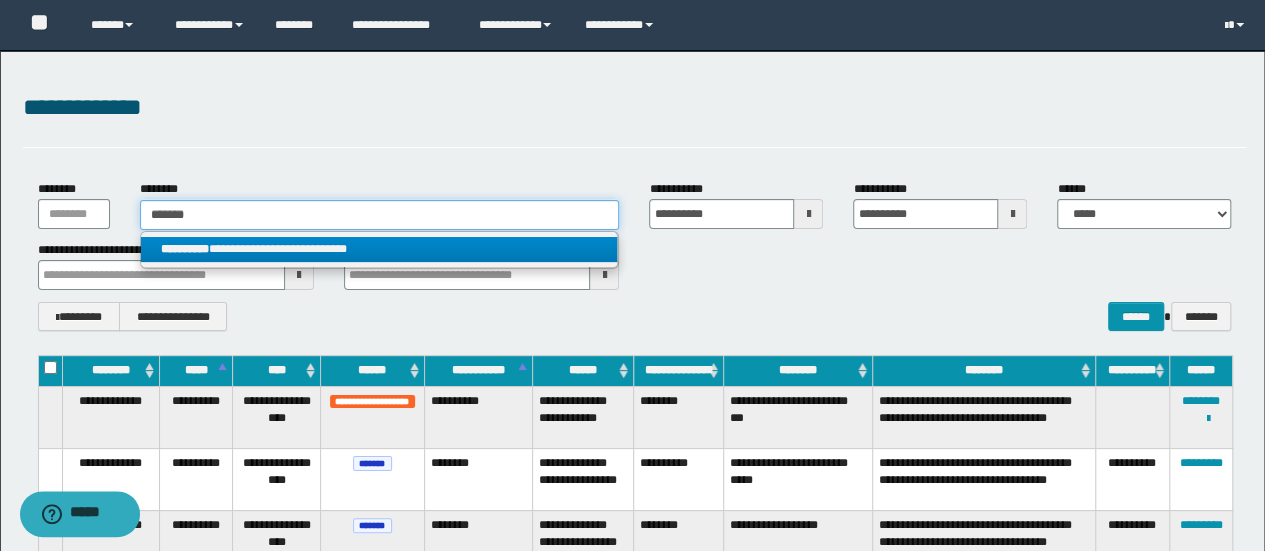 type 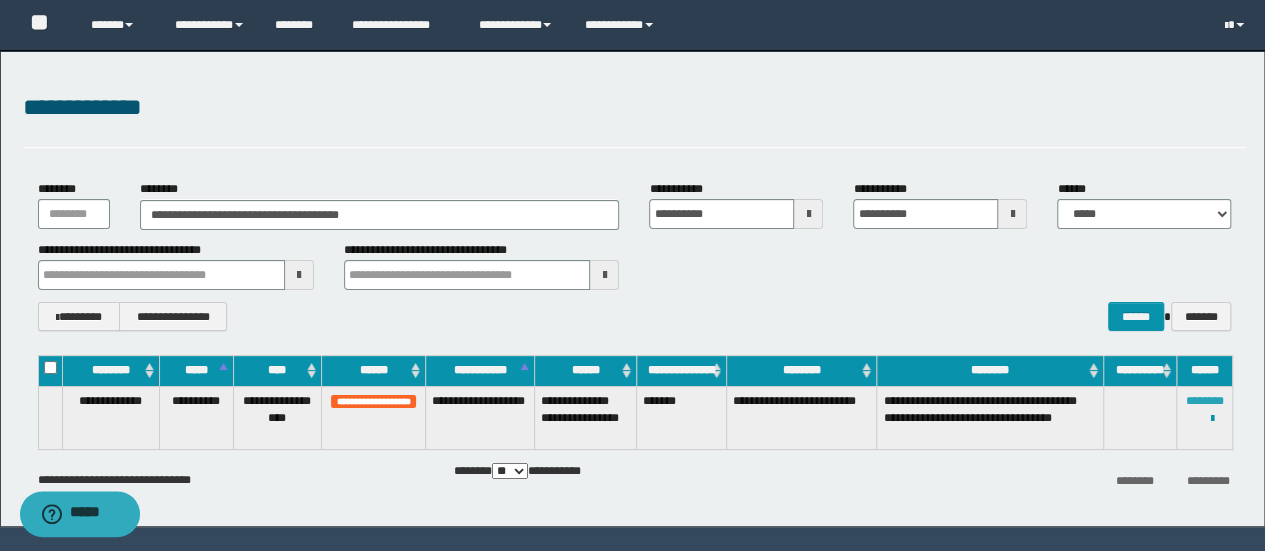 click on "********" at bounding box center [1205, 401] 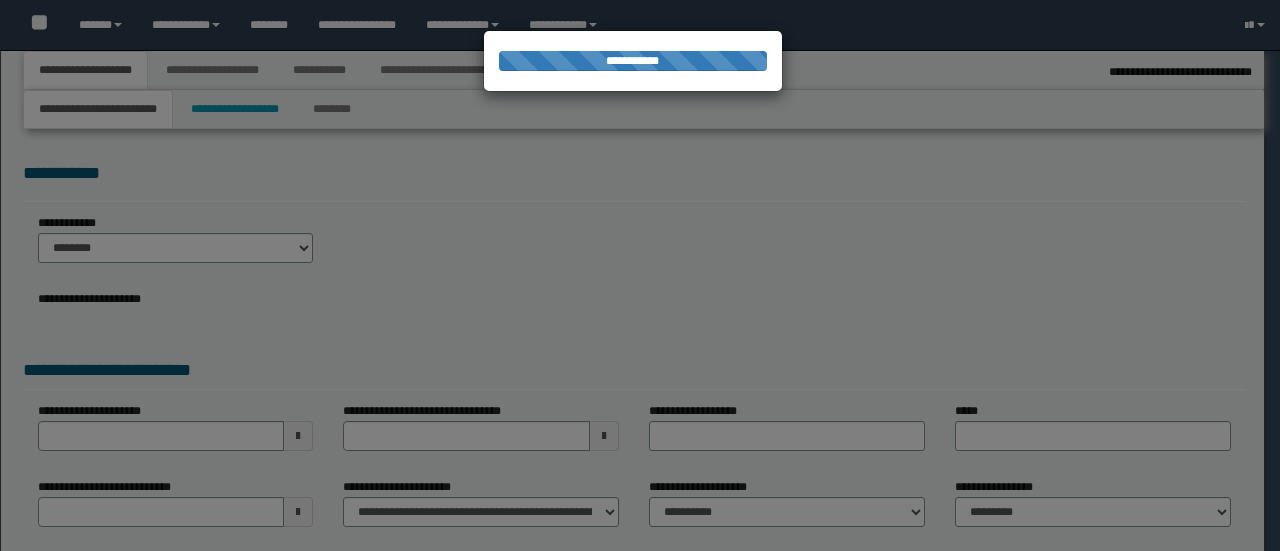 select on "*" 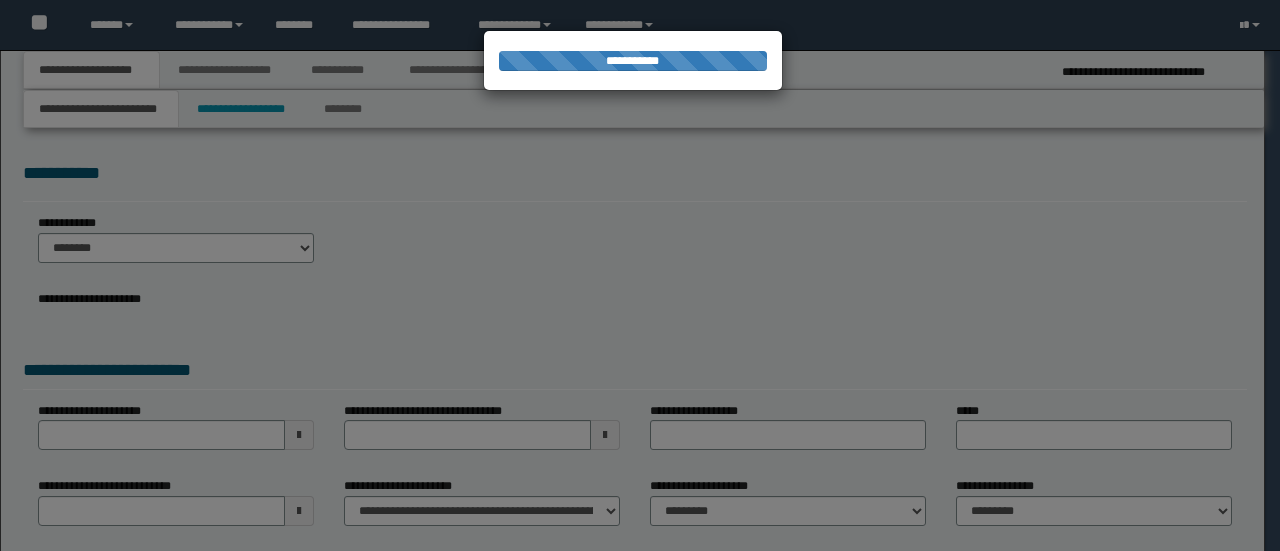 scroll, scrollTop: 0, scrollLeft: 0, axis: both 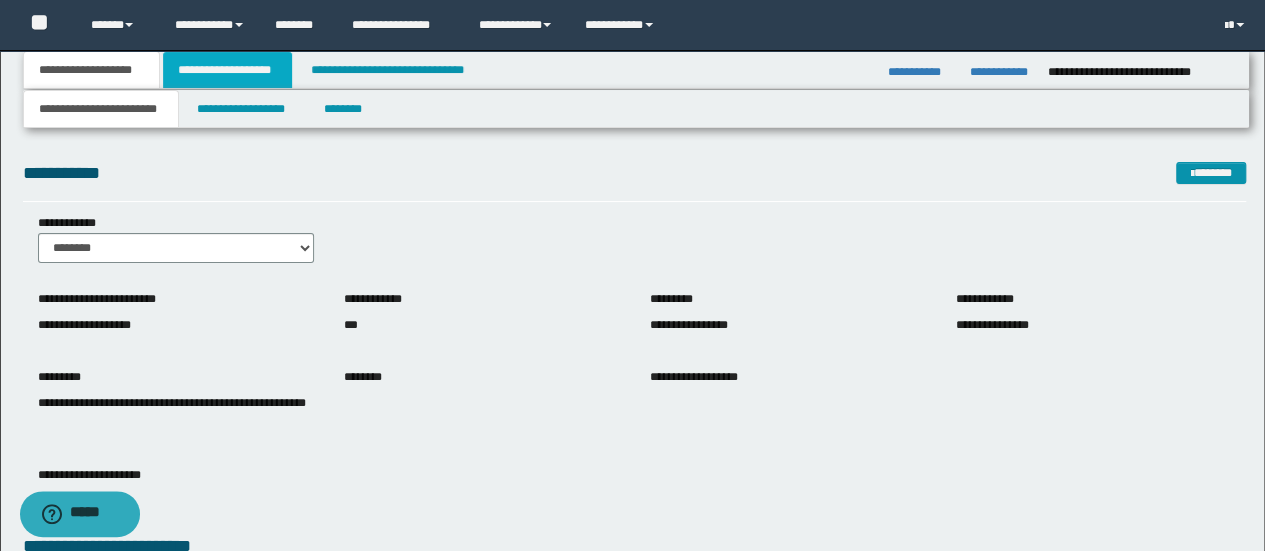 click on "**********" at bounding box center [227, 70] 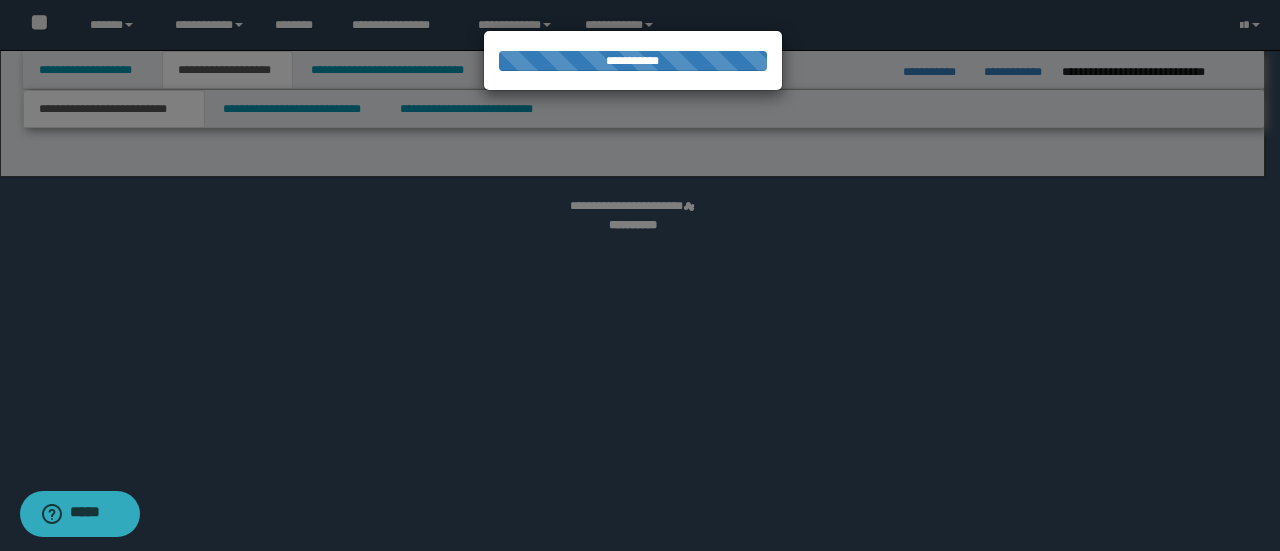 click at bounding box center [640, 275] 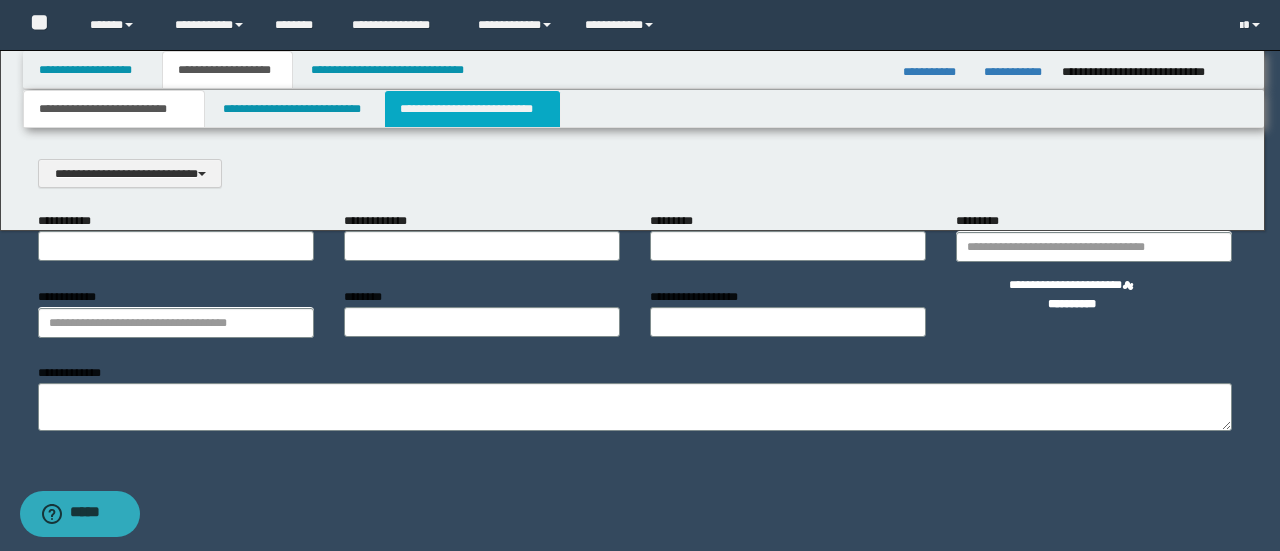 scroll, scrollTop: 0, scrollLeft: 0, axis: both 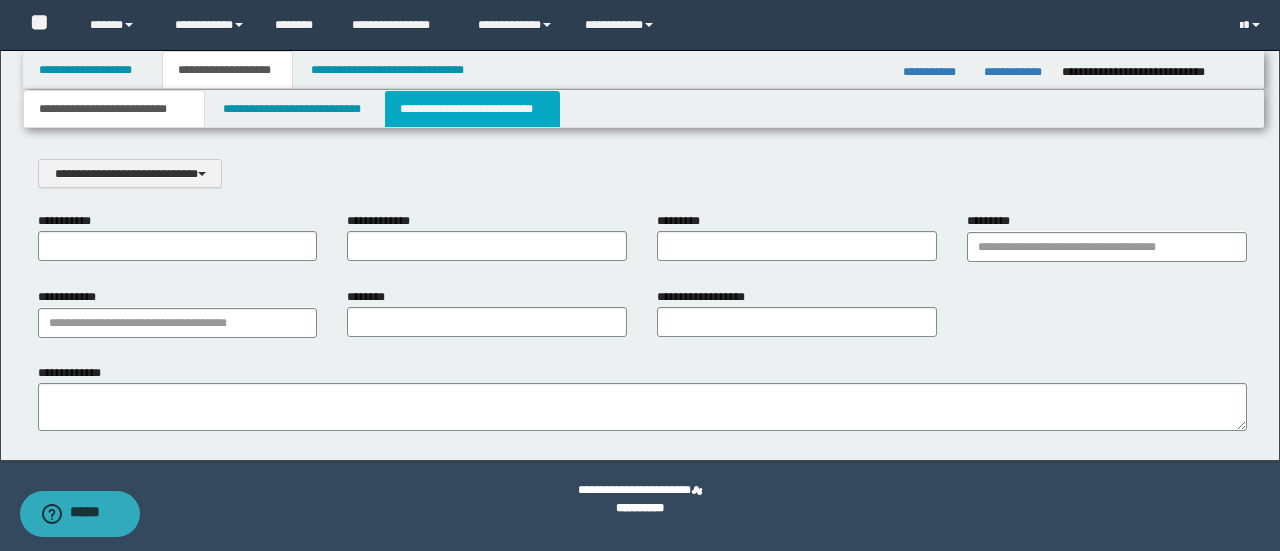 click on "**********" at bounding box center (472, 109) 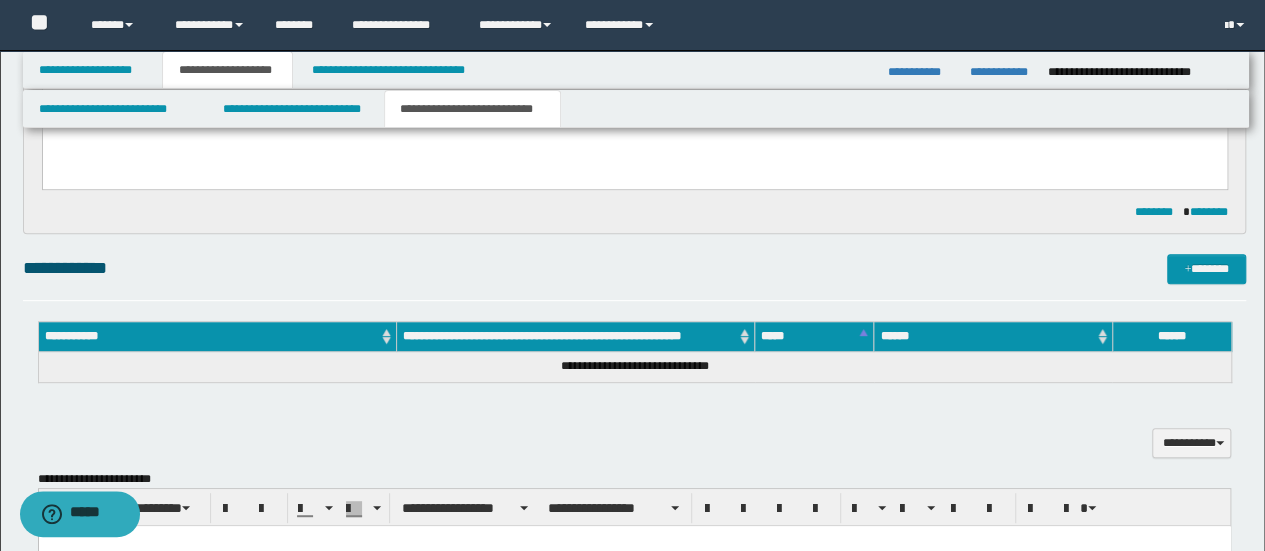 scroll, scrollTop: 300, scrollLeft: 0, axis: vertical 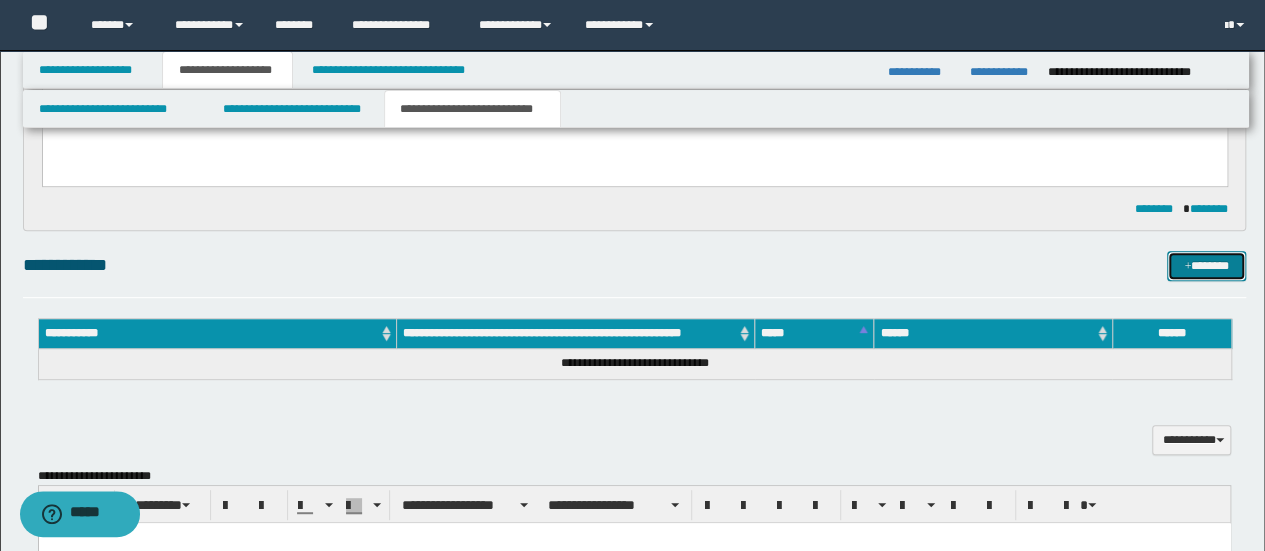click at bounding box center (1187, 267) 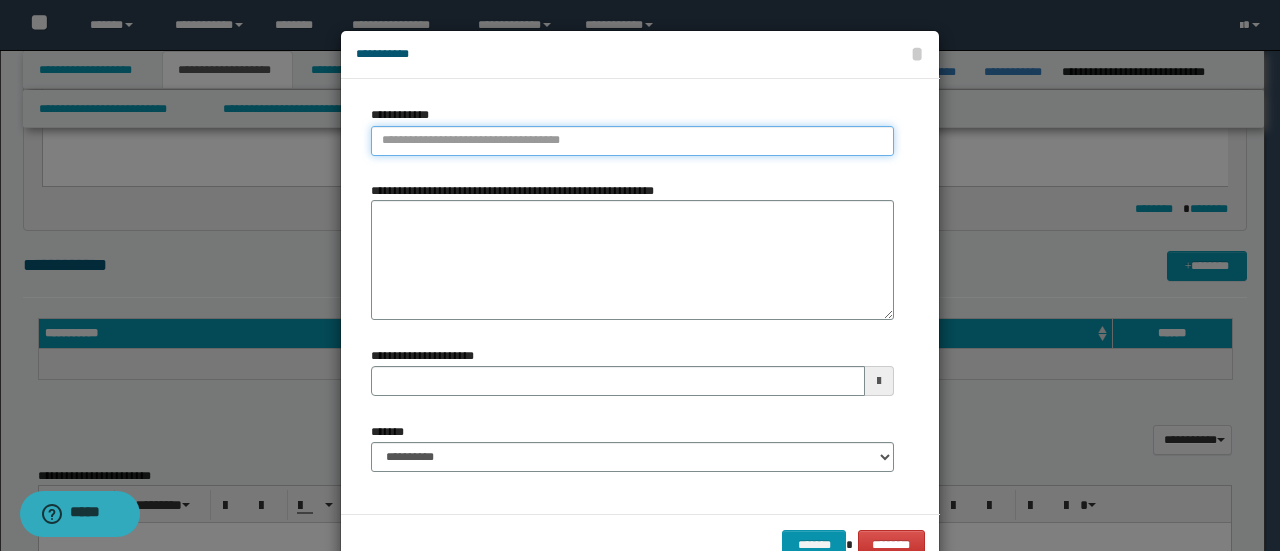 click on "**********" at bounding box center [632, 141] 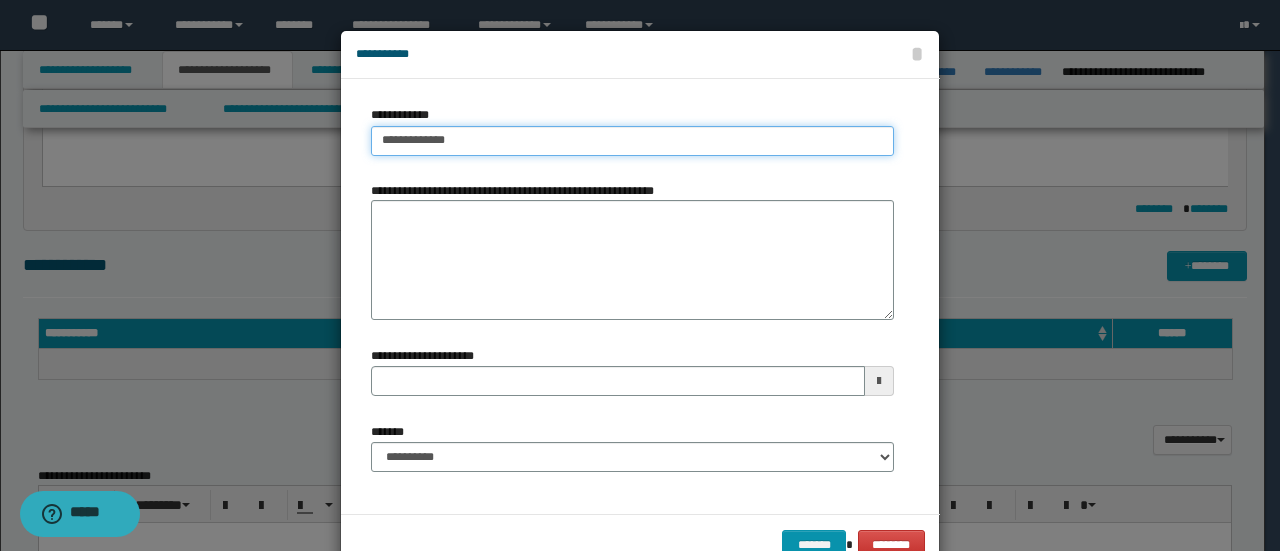 type on "**********" 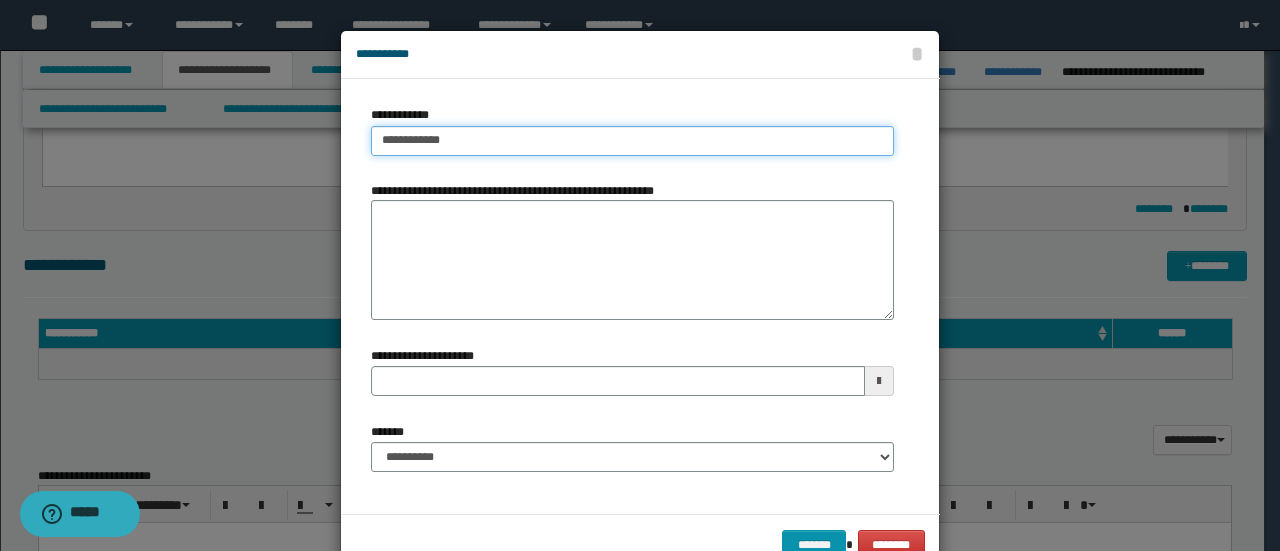 type on "**********" 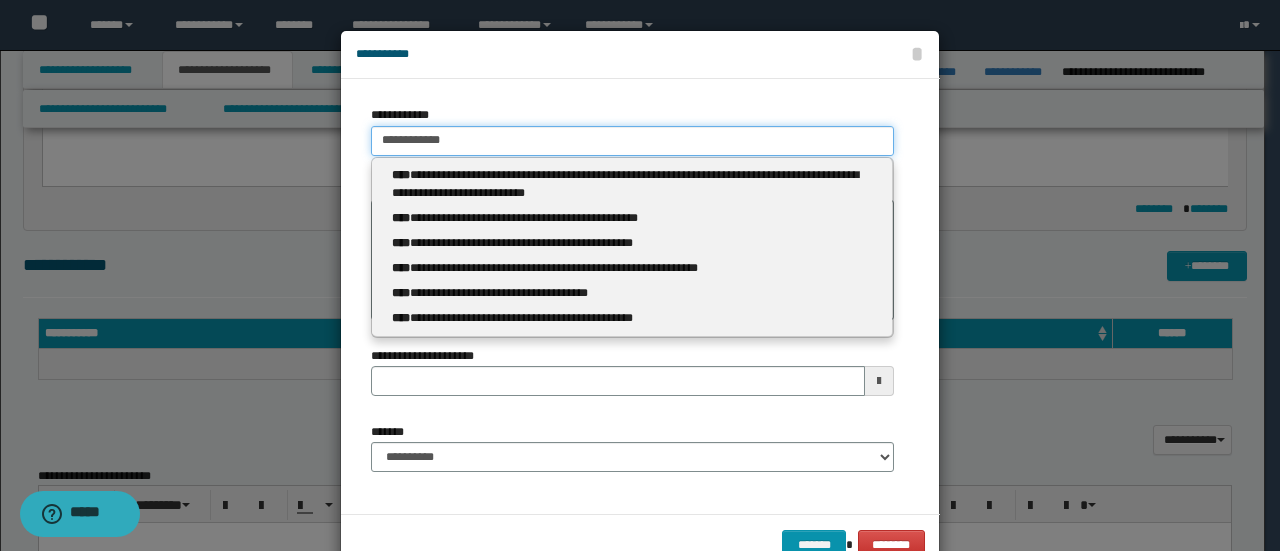type 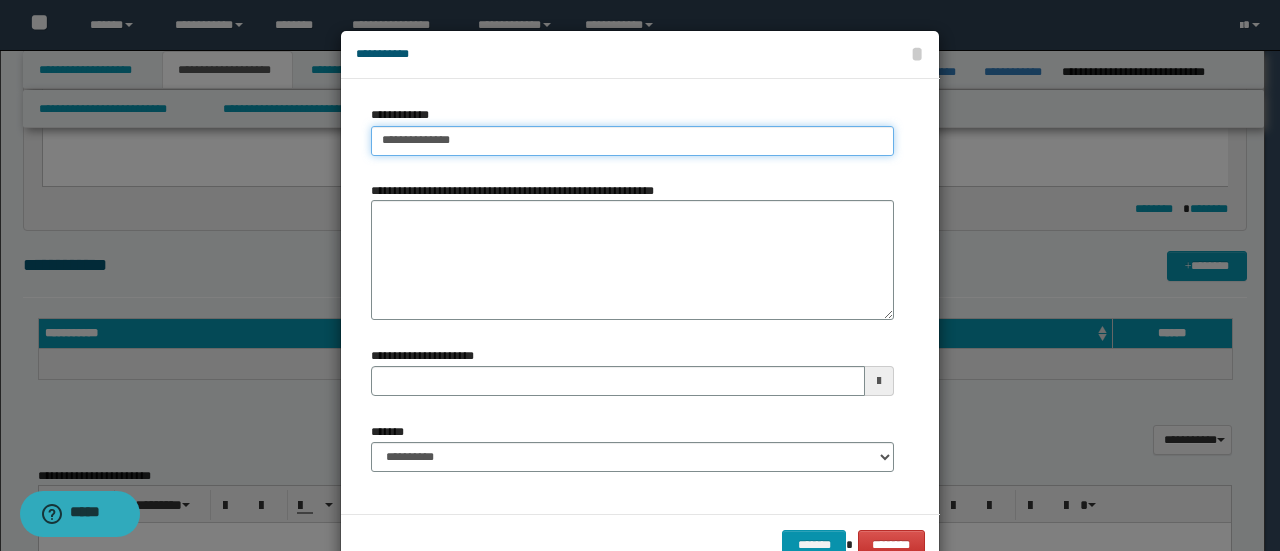 type on "**********" 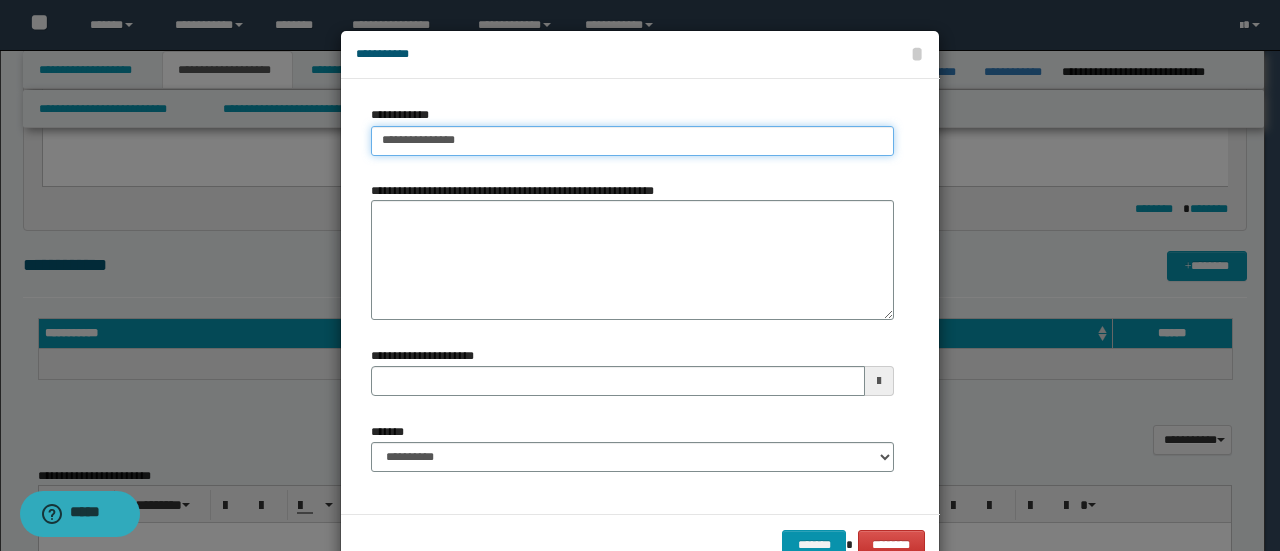 type on "**********" 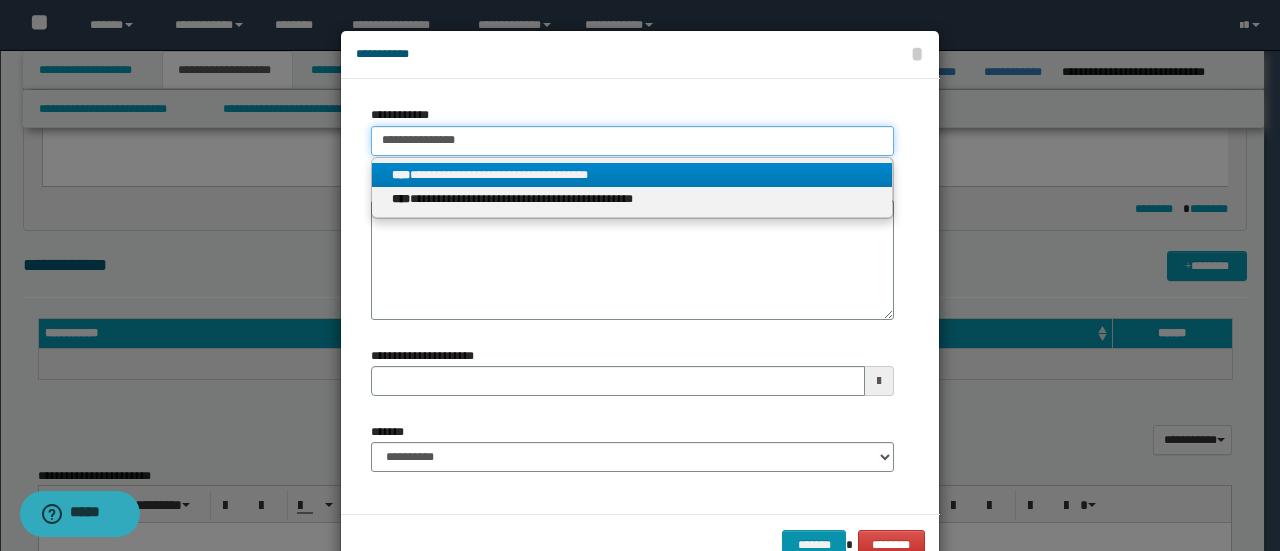 type on "**********" 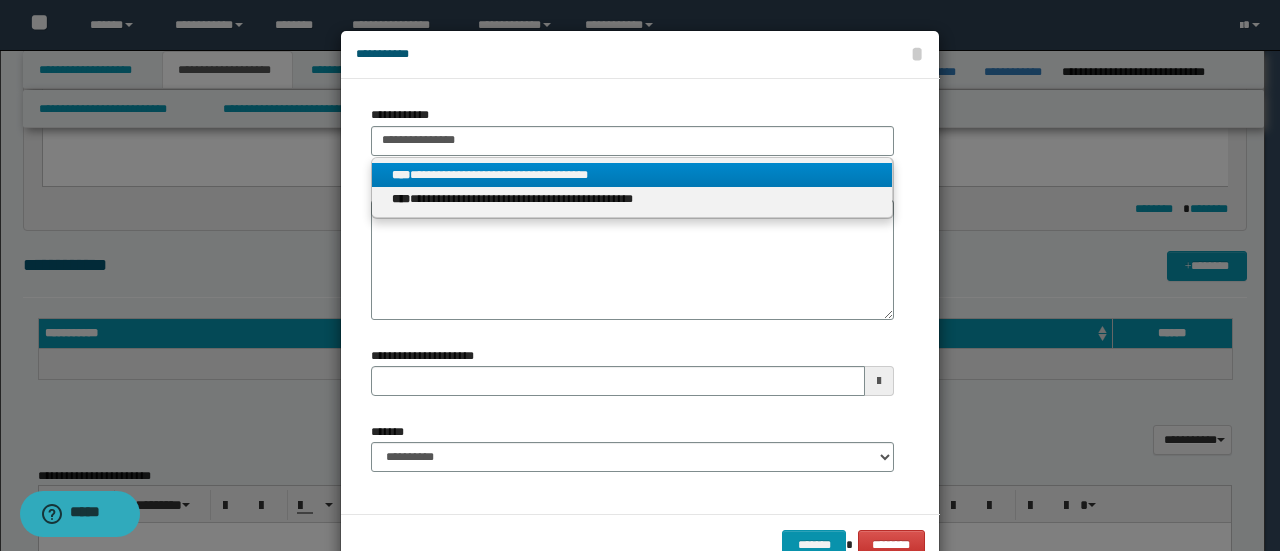 click on "**********" at bounding box center [632, 175] 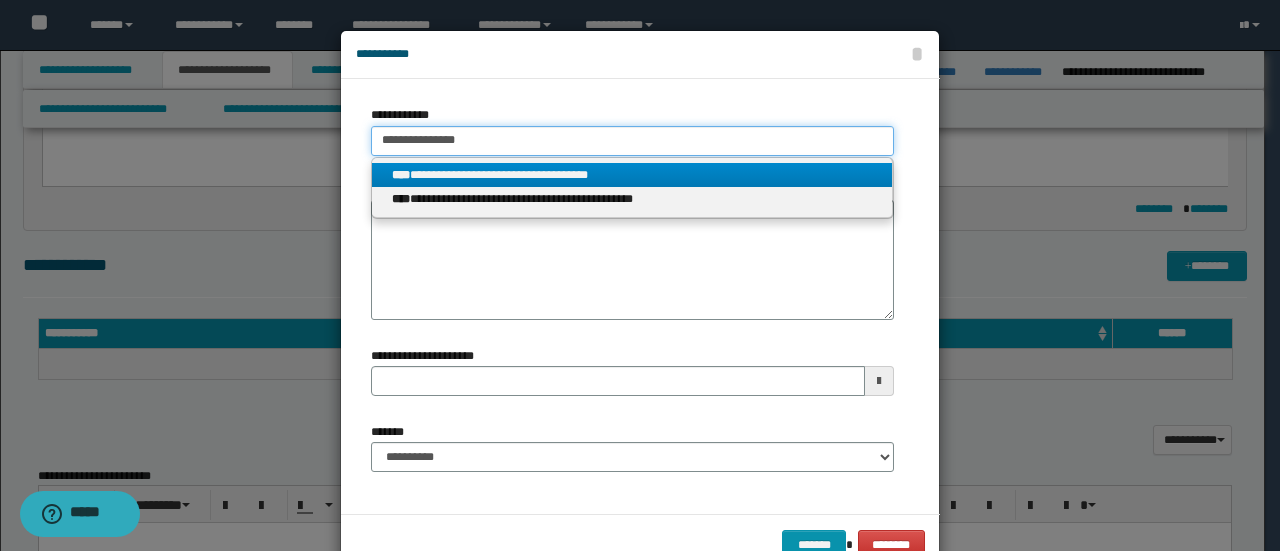type 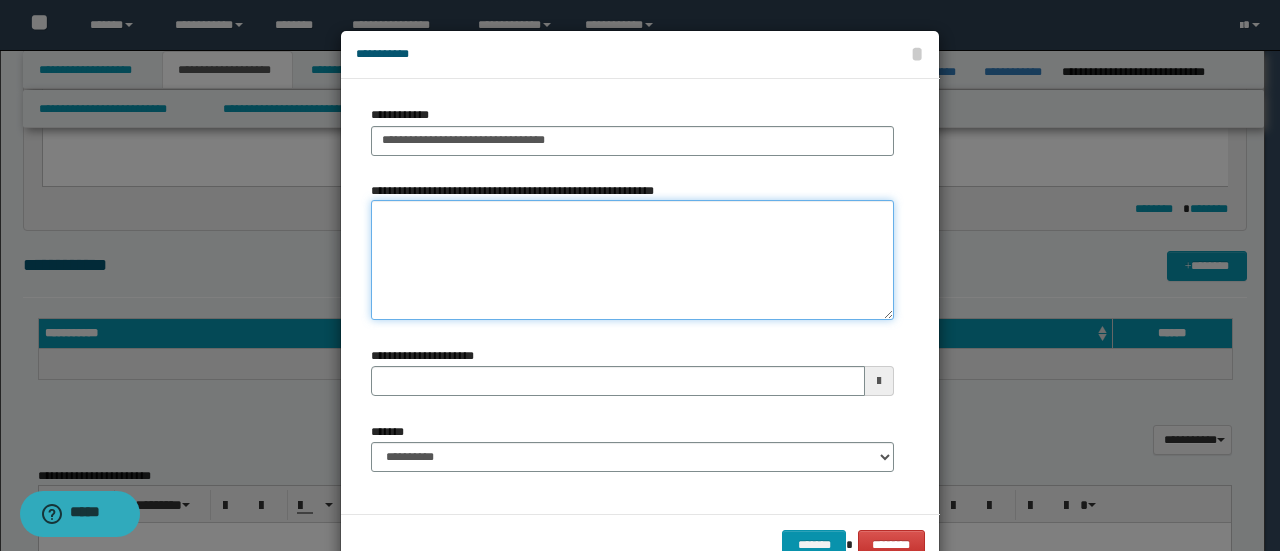 click on "**********" at bounding box center (632, 260) 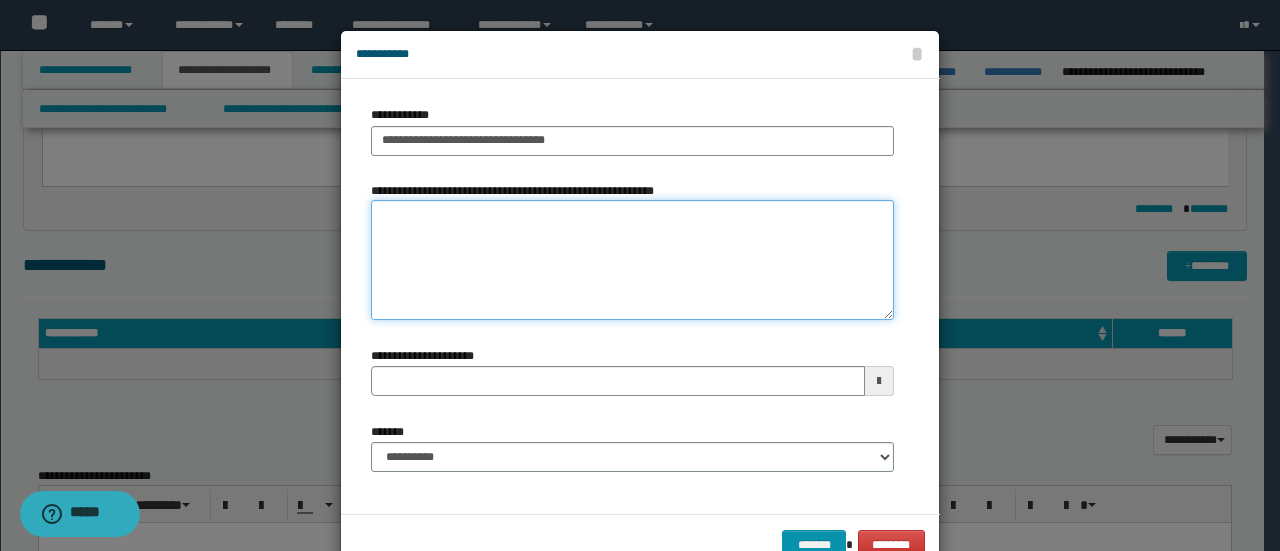 paste on "**********" 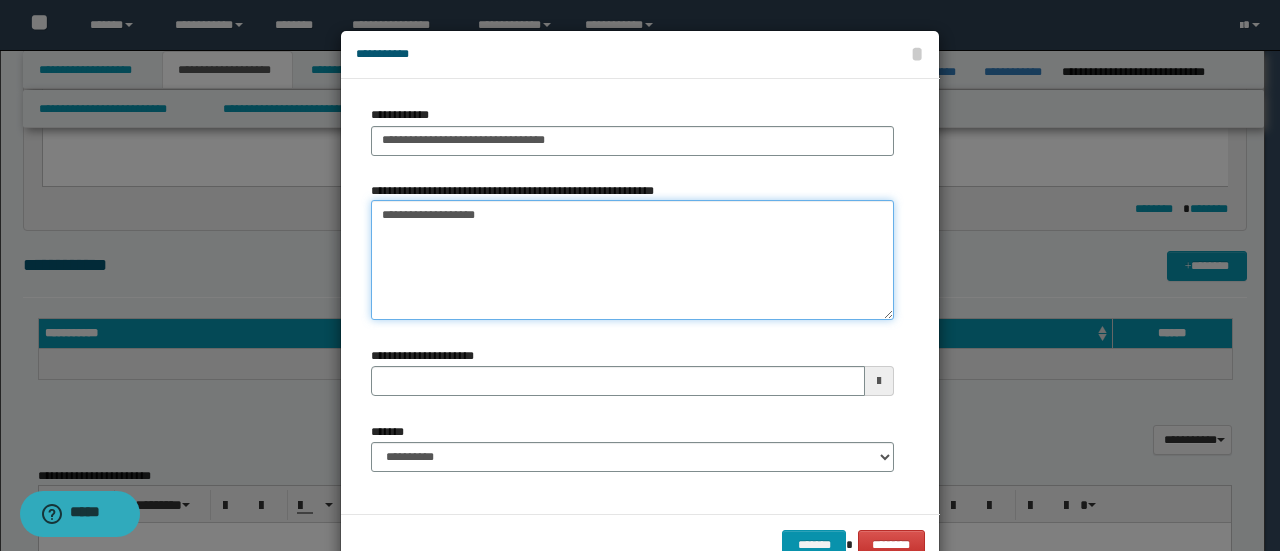 type on "**********" 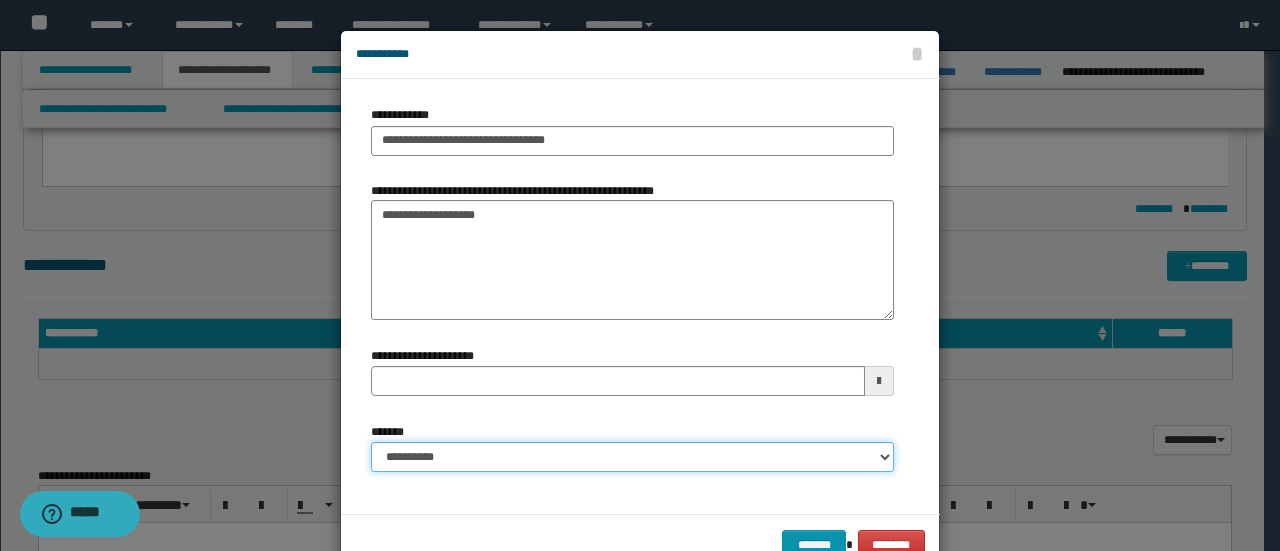click on "**********" at bounding box center (632, 457) 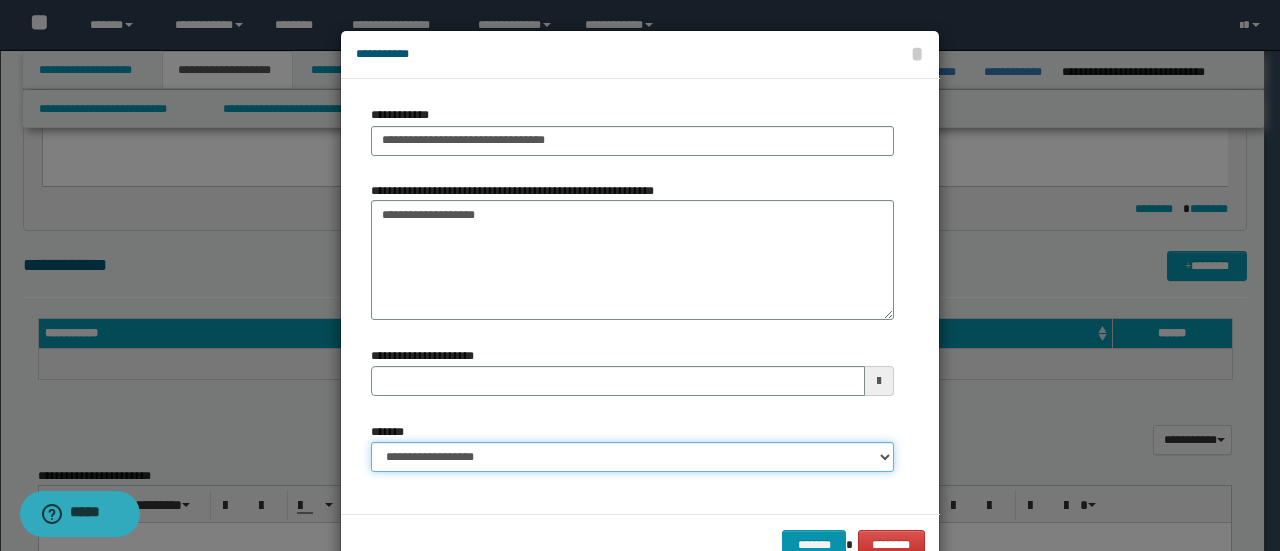 click on "**********" at bounding box center [632, 457] 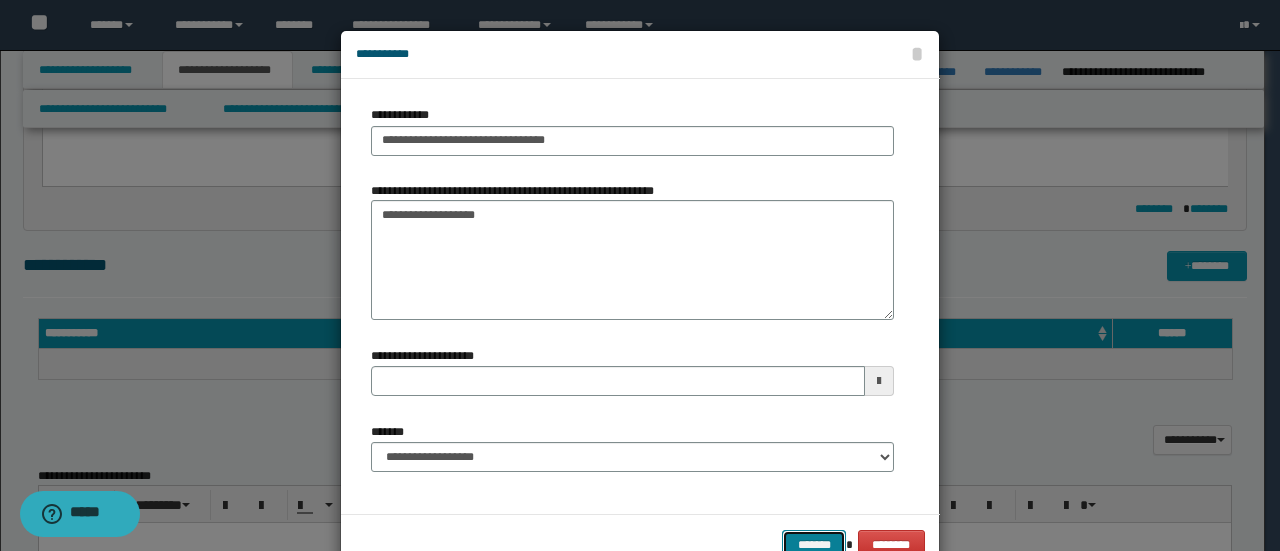 click on "*******" at bounding box center (814, 544) 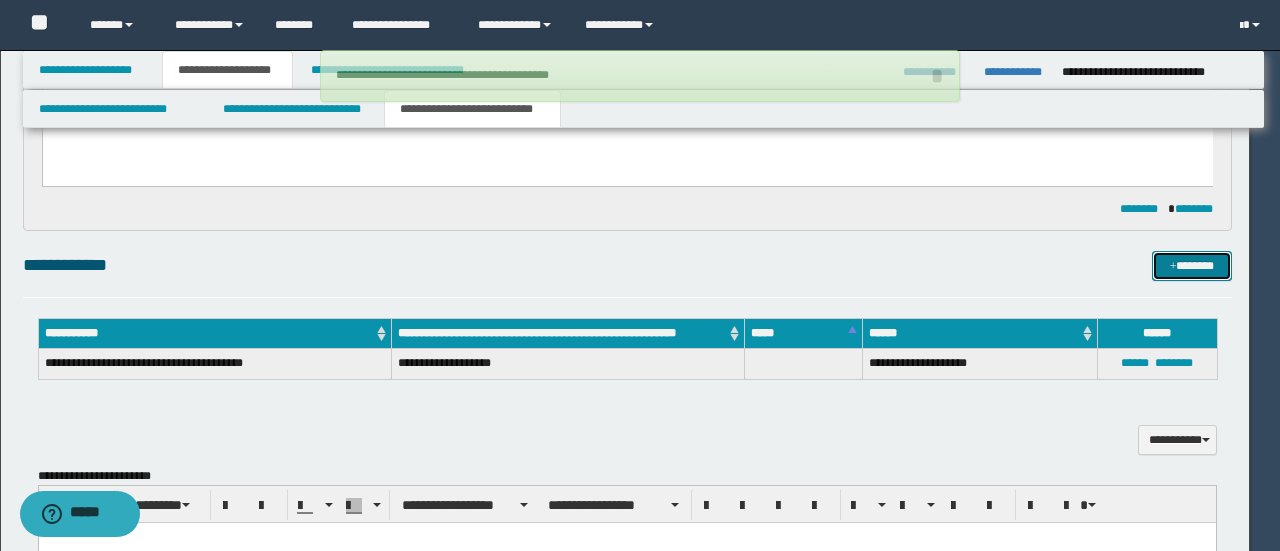 type 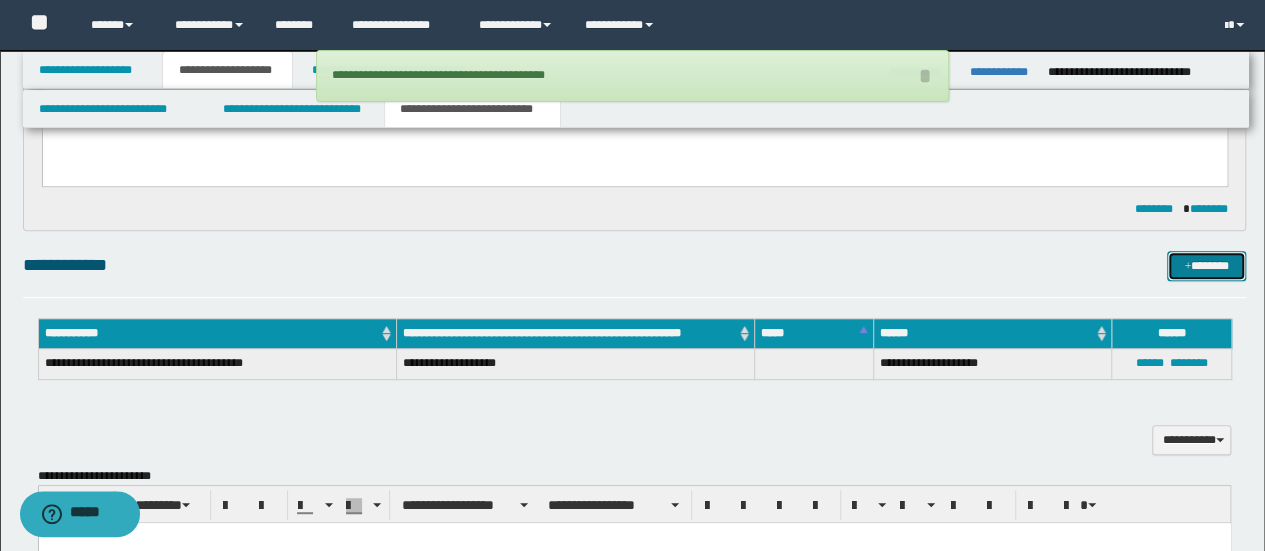 click at bounding box center [1187, 267] 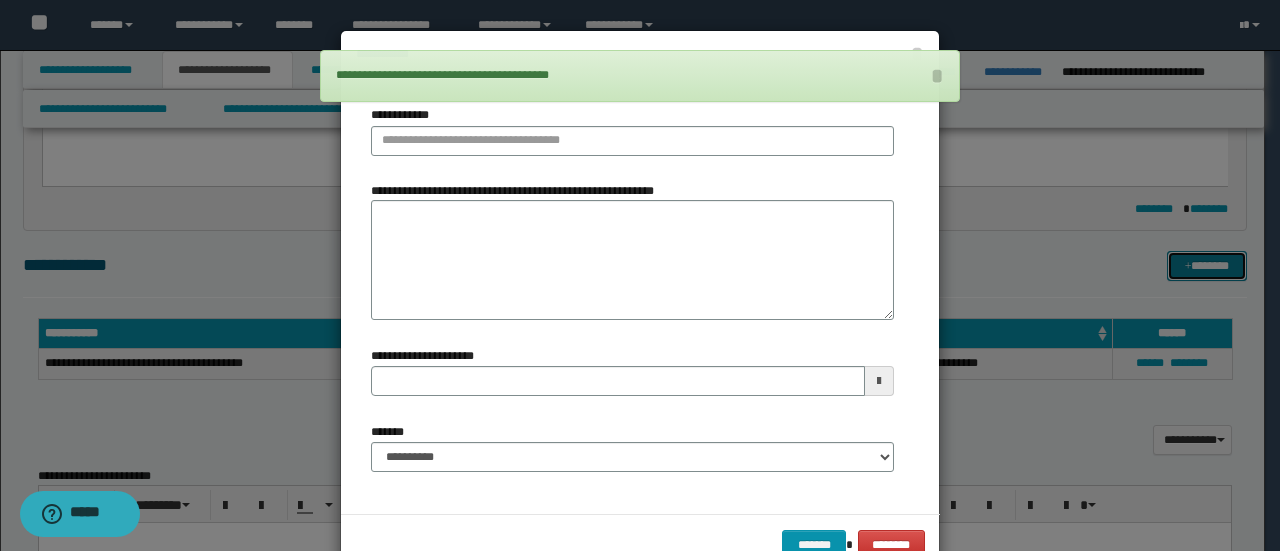 type 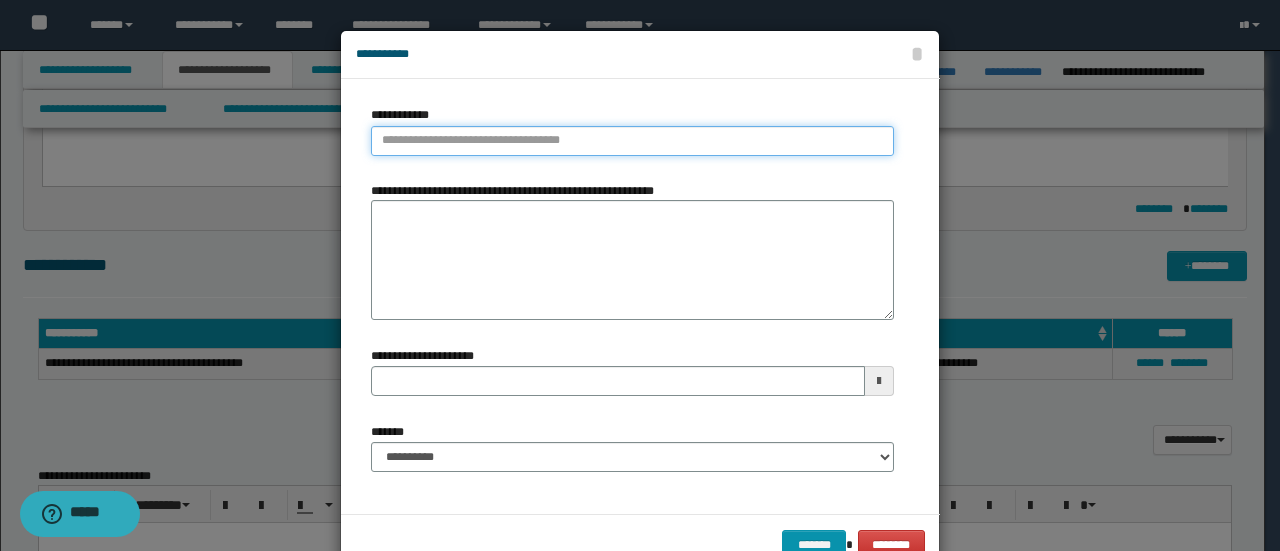 type on "**********" 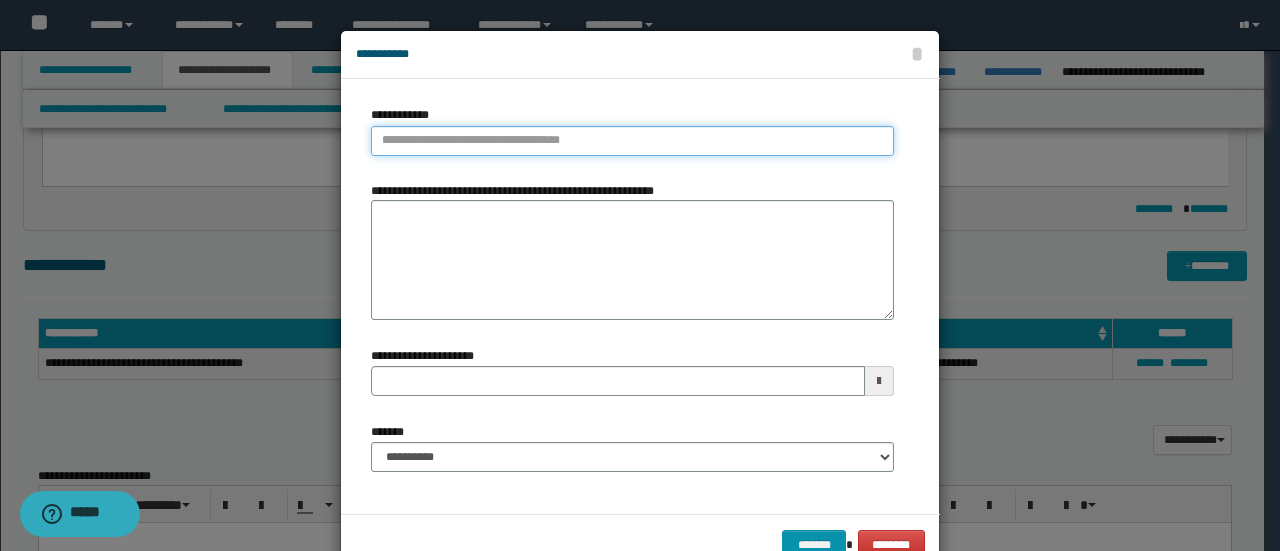 click on "**********" at bounding box center [632, 141] 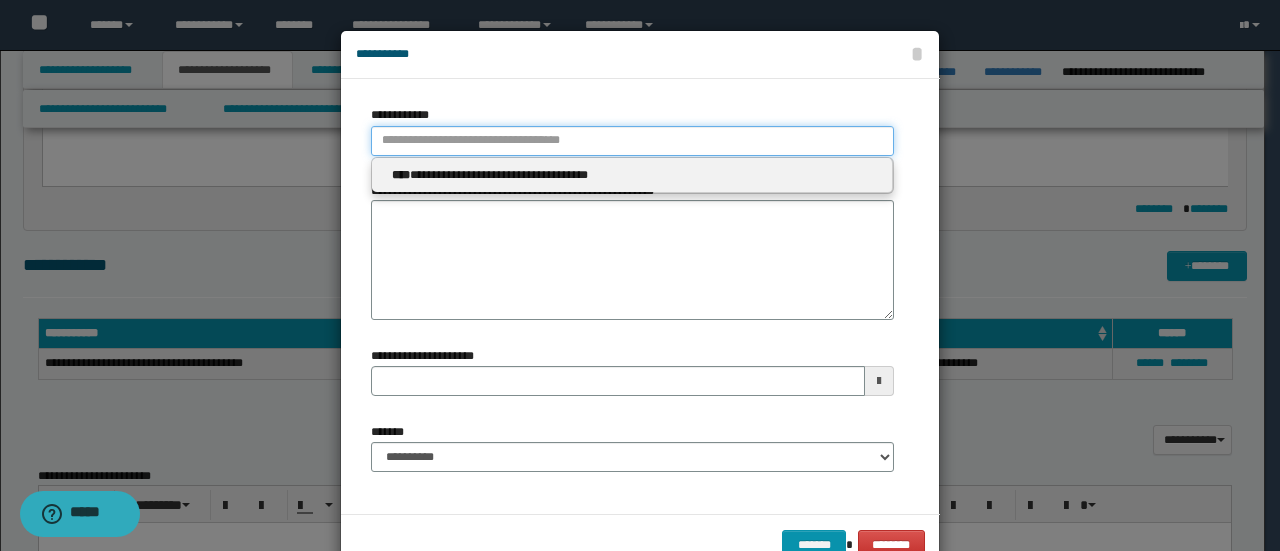 type 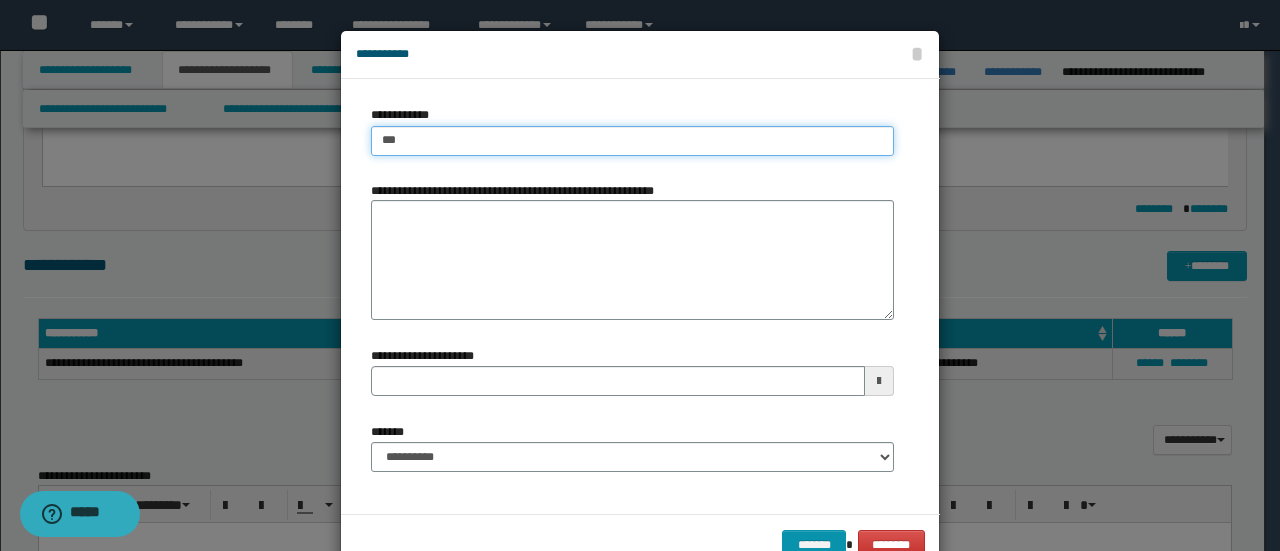 type on "****" 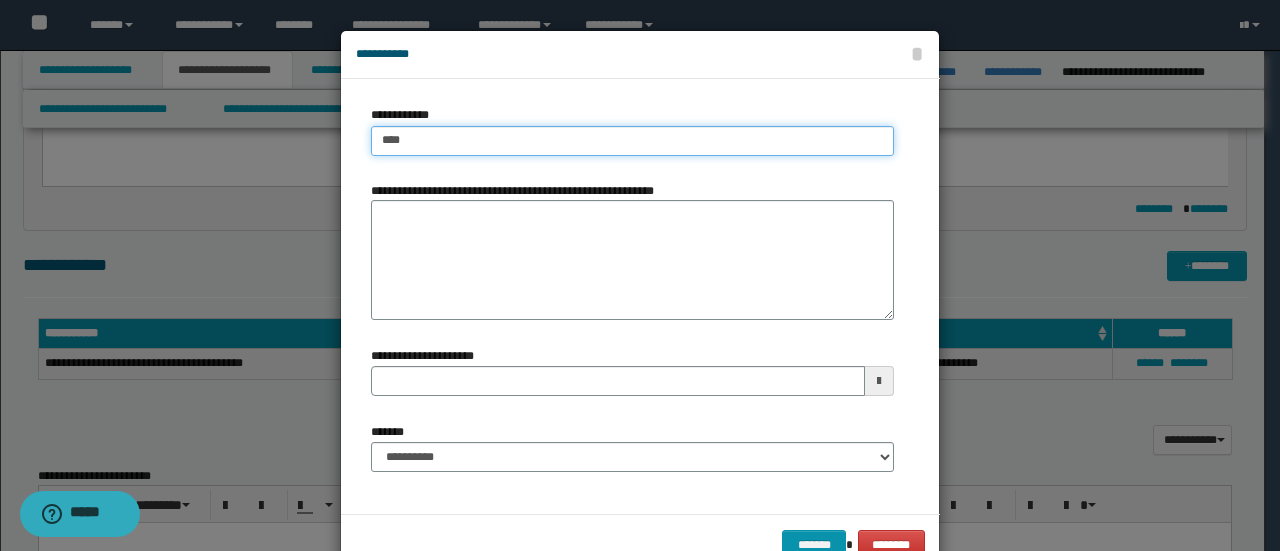 type on "****" 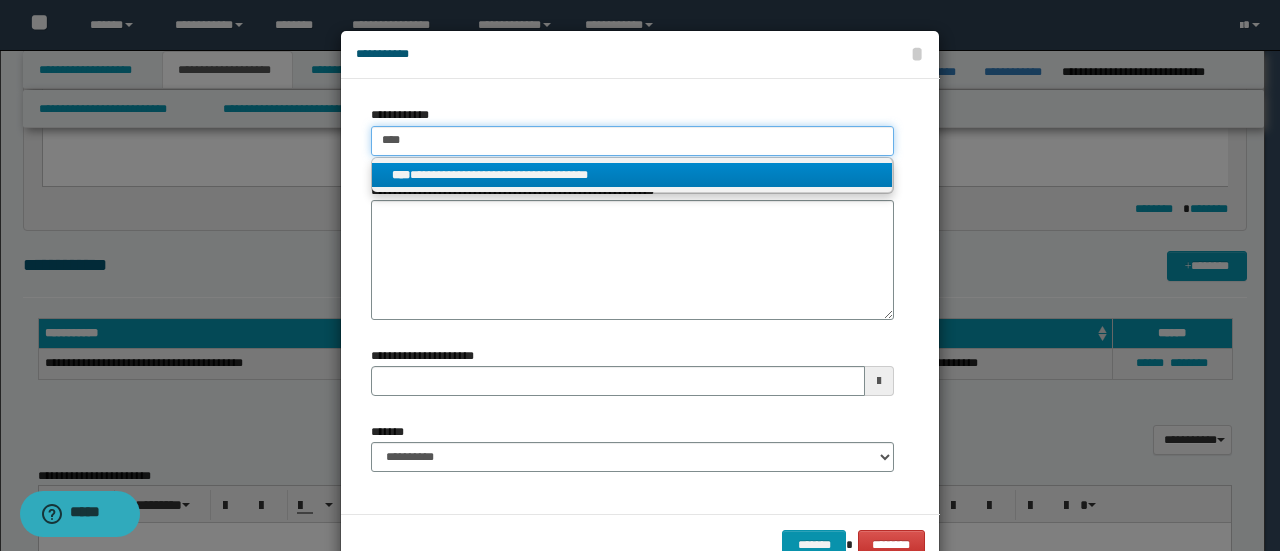 type on "****" 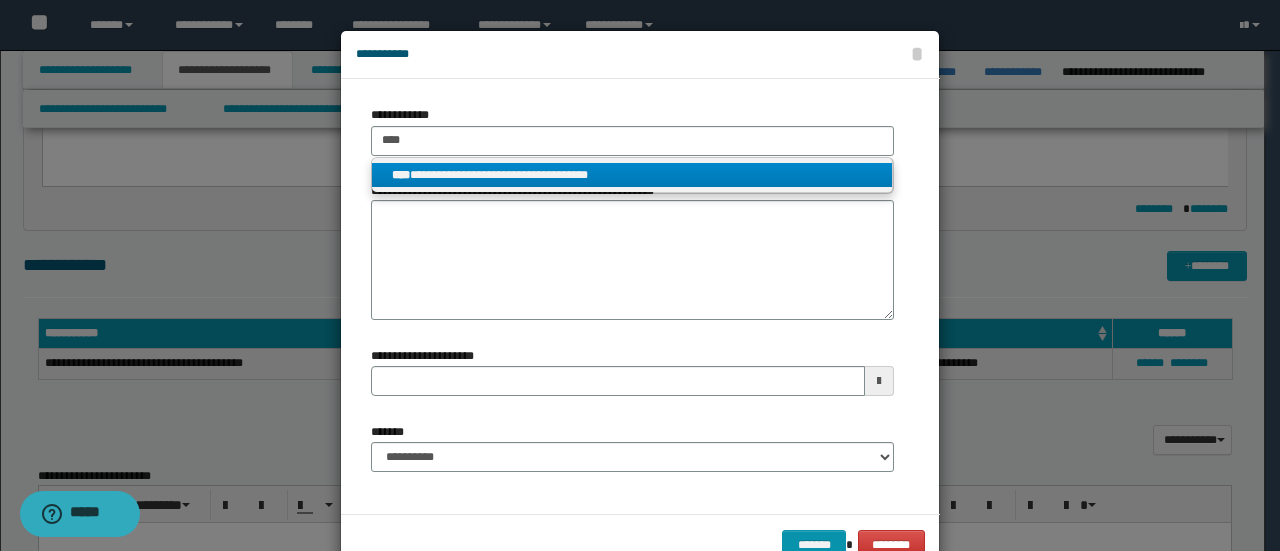 click on "**********" at bounding box center [632, 175] 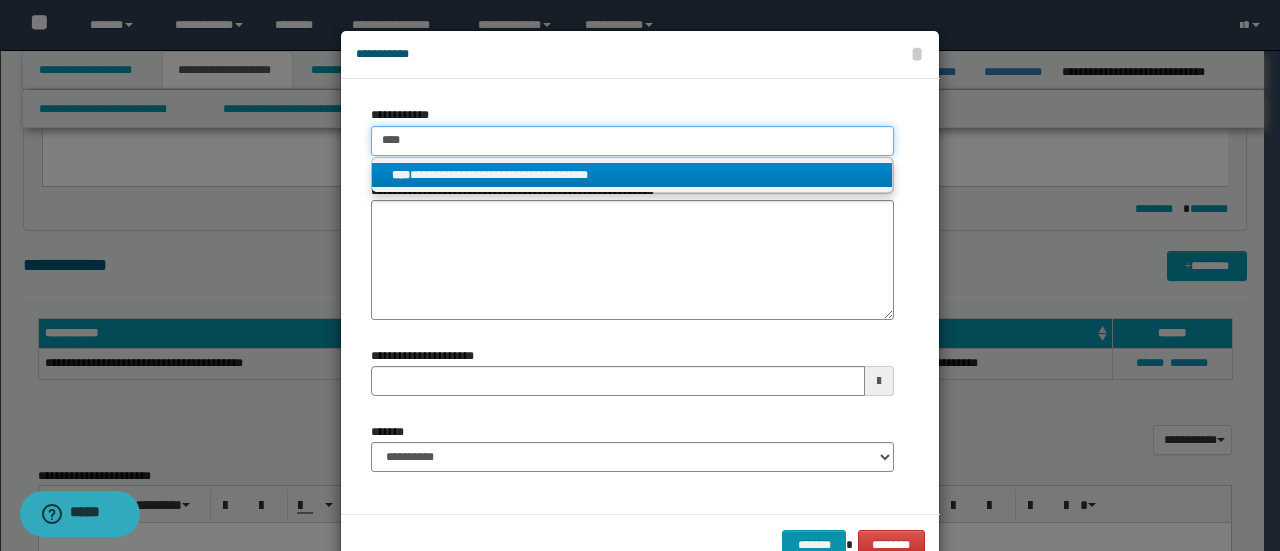 type 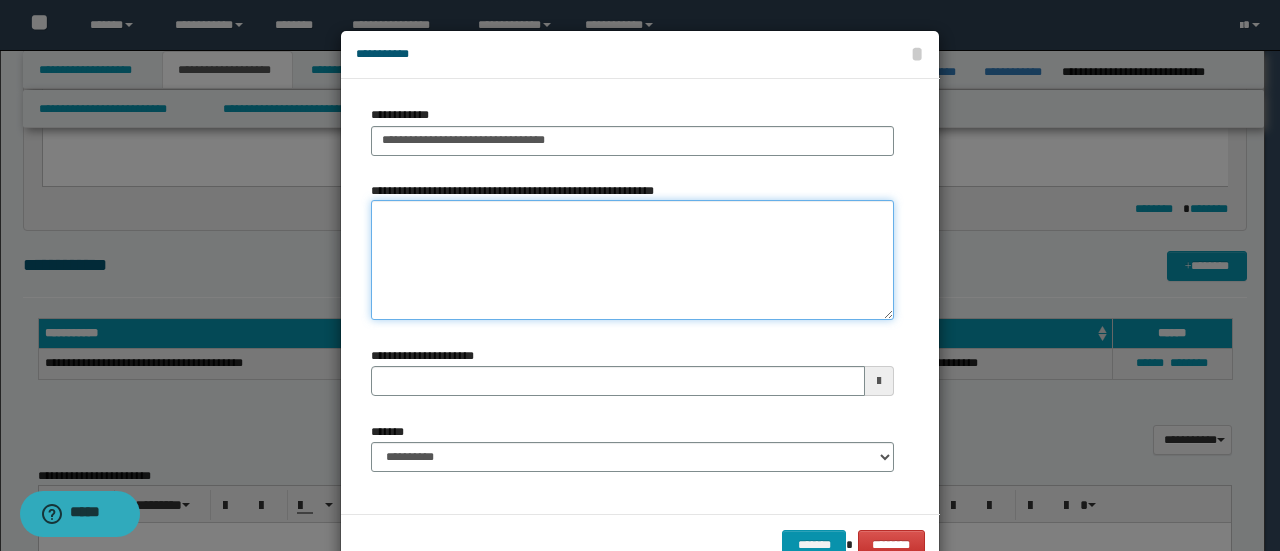 click on "**********" at bounding box center (632, 260) 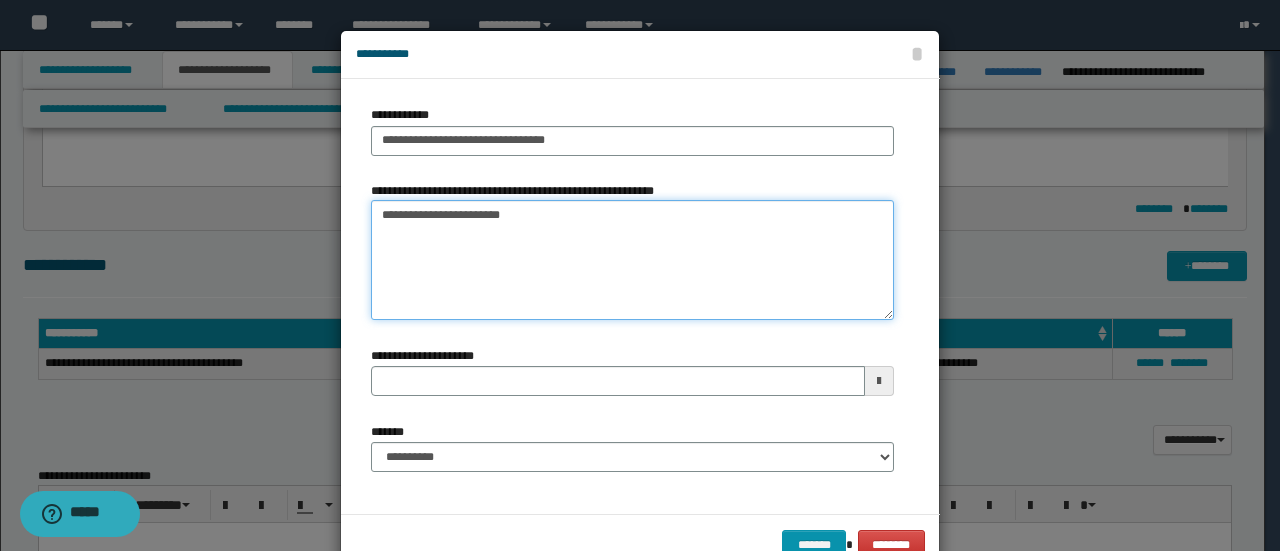 type on "**********" 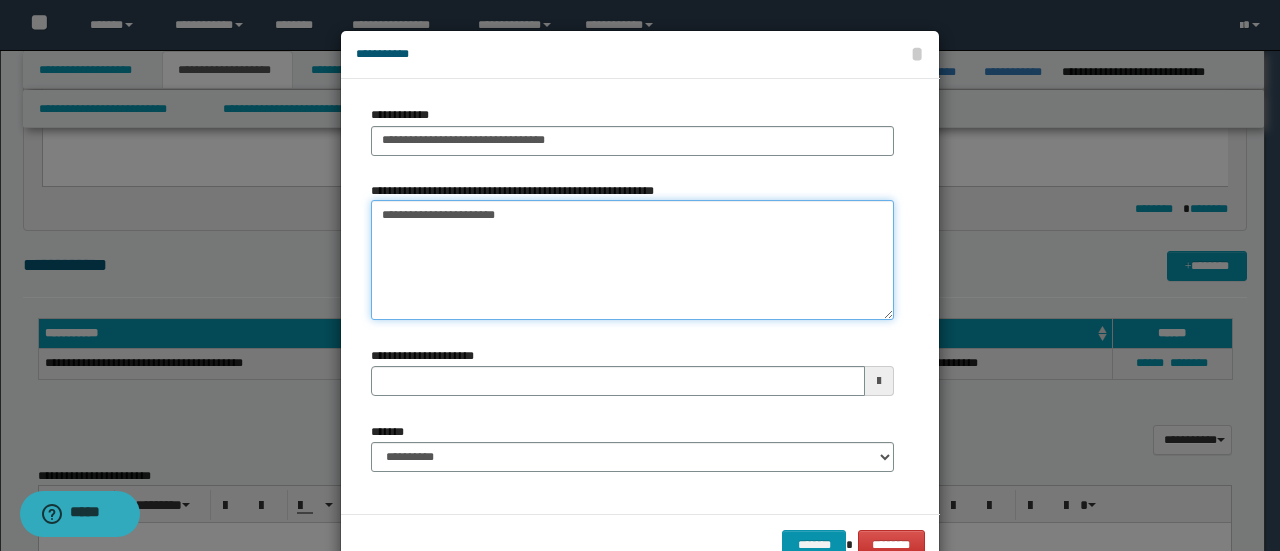 type 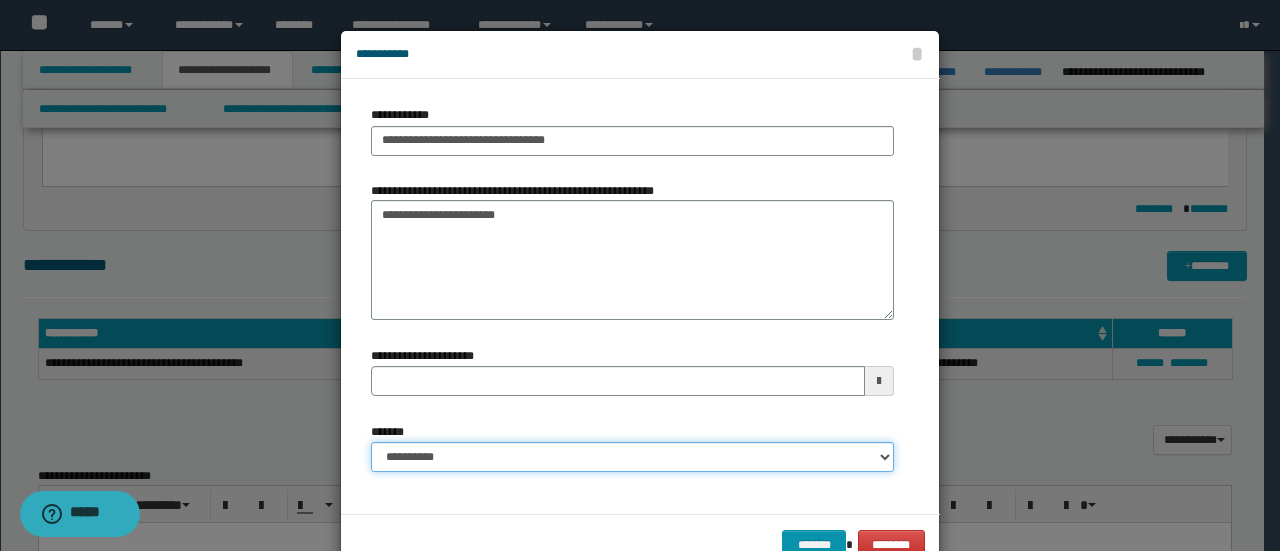 click on "**********" at bounding box center (632, 457) 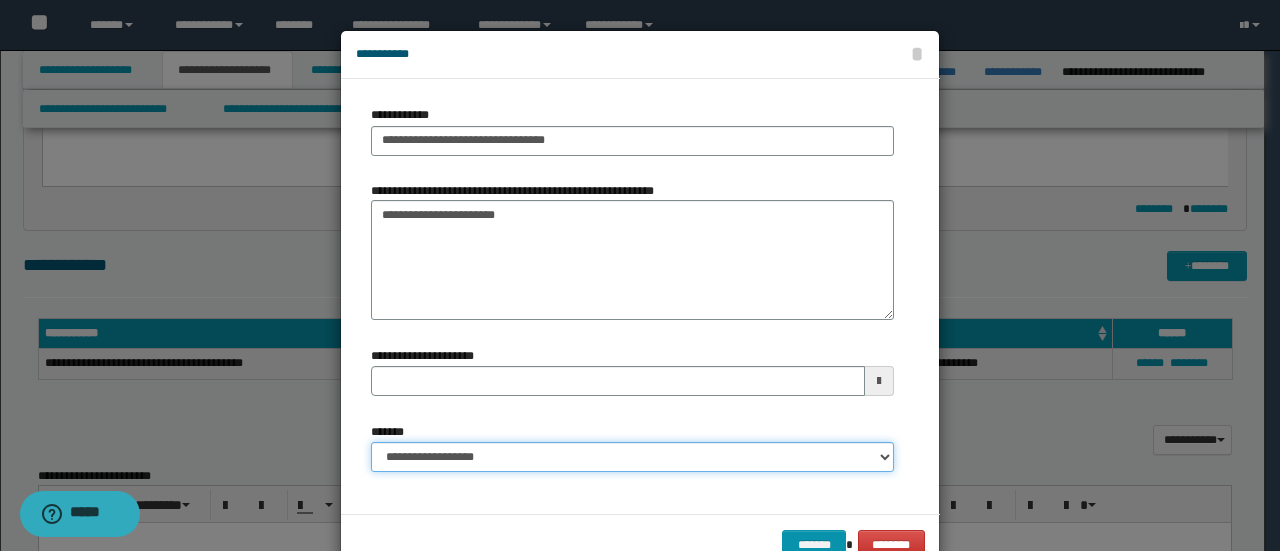 type 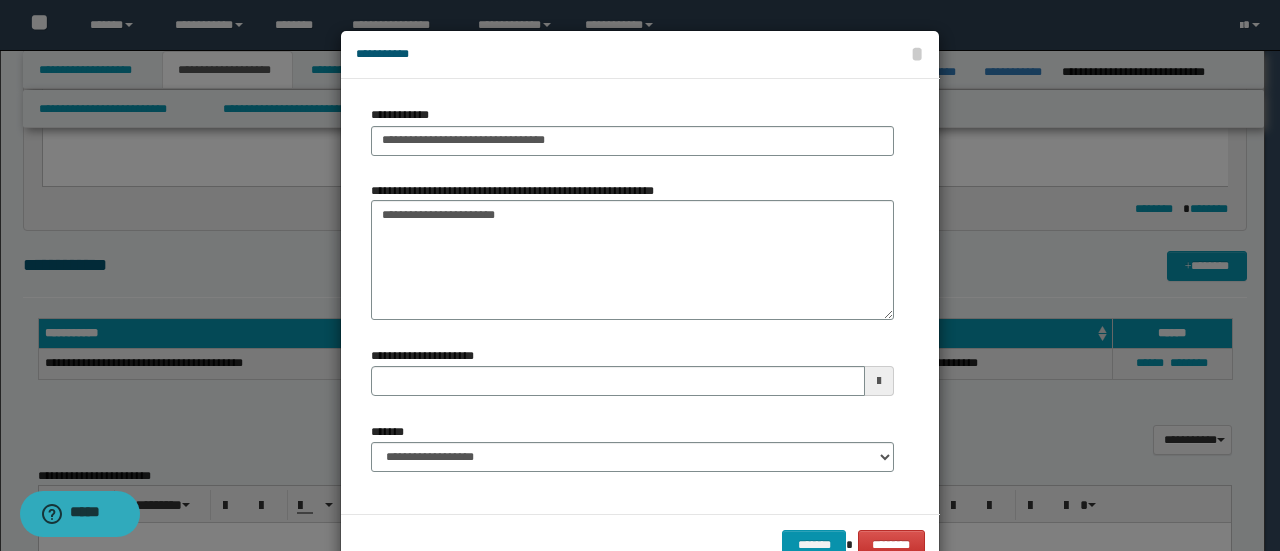 click on "*******
********" at bounding box center (640, 544) 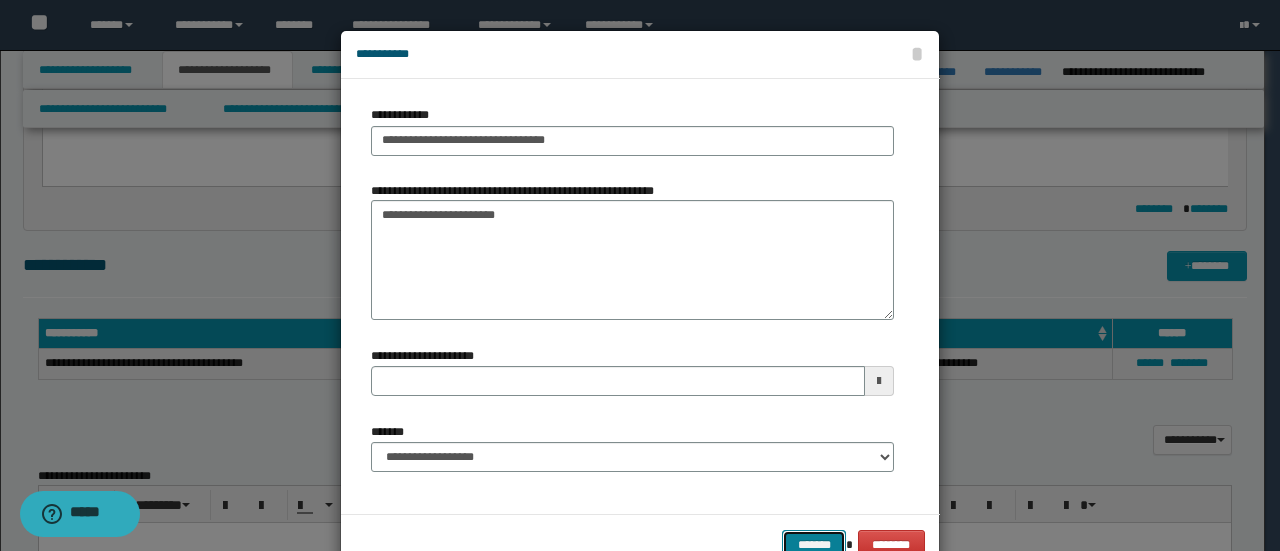 click on "*******" at bounding box center (814, 544) 